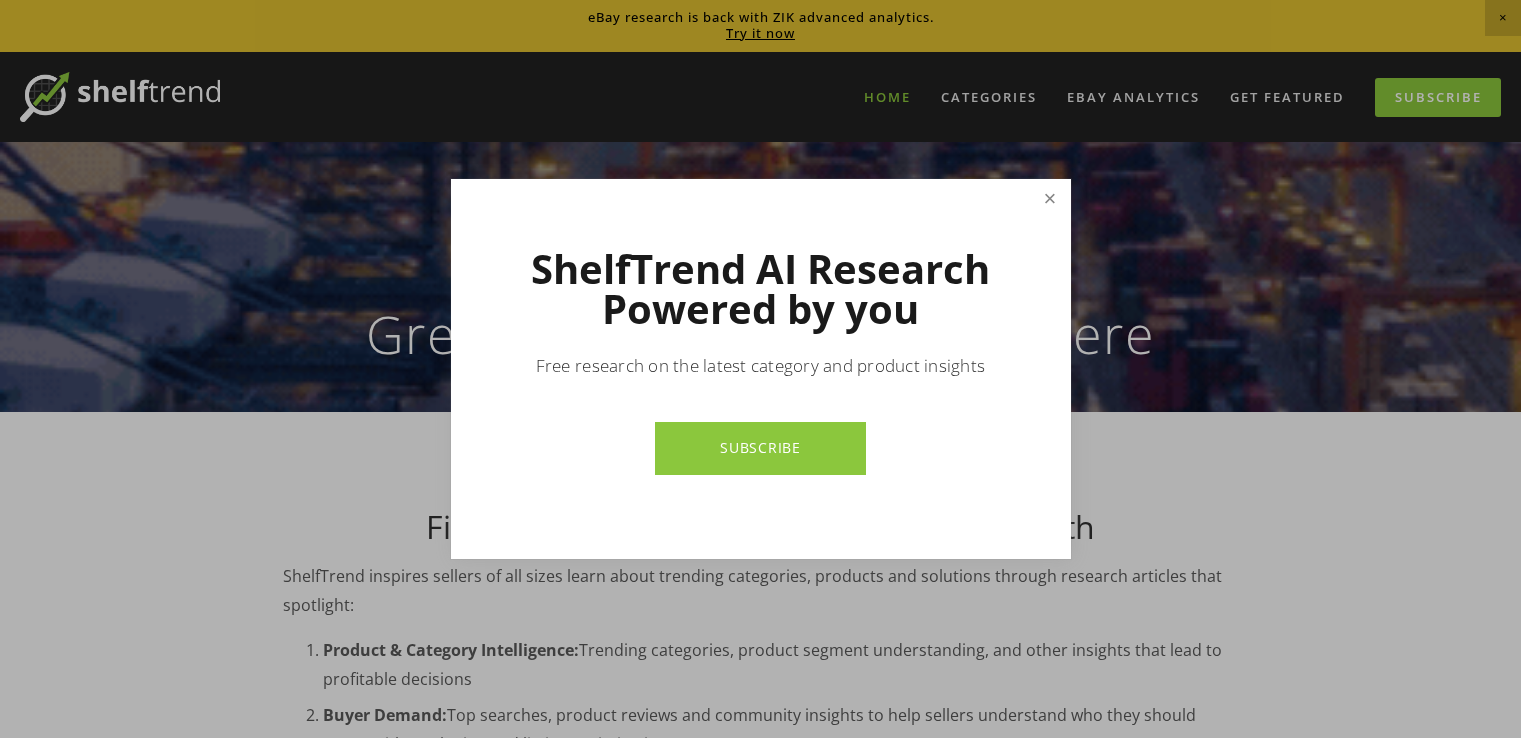 scroll, scrollTop: 0, scrollLeft: 0, axis: both 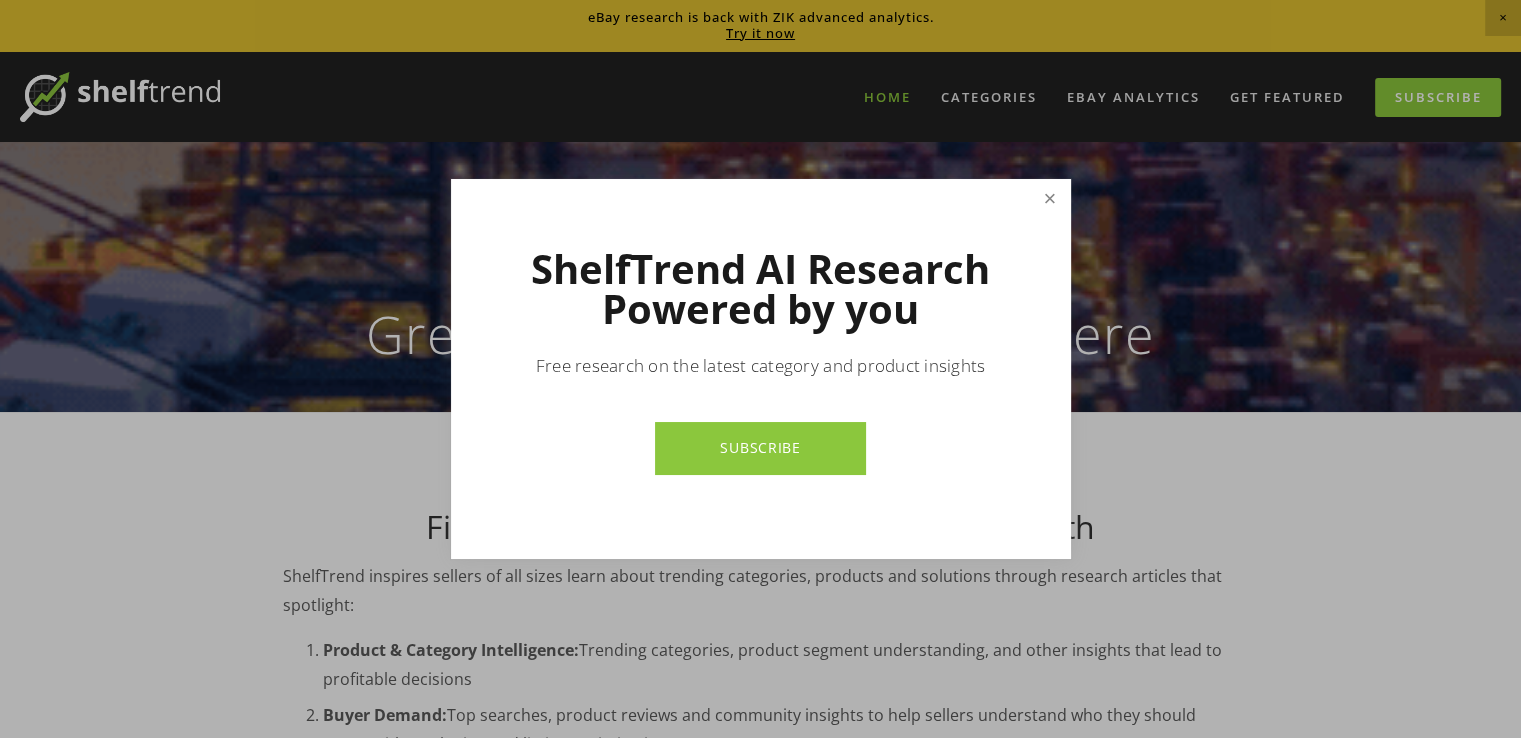 click at bounding box center [1049, 199] 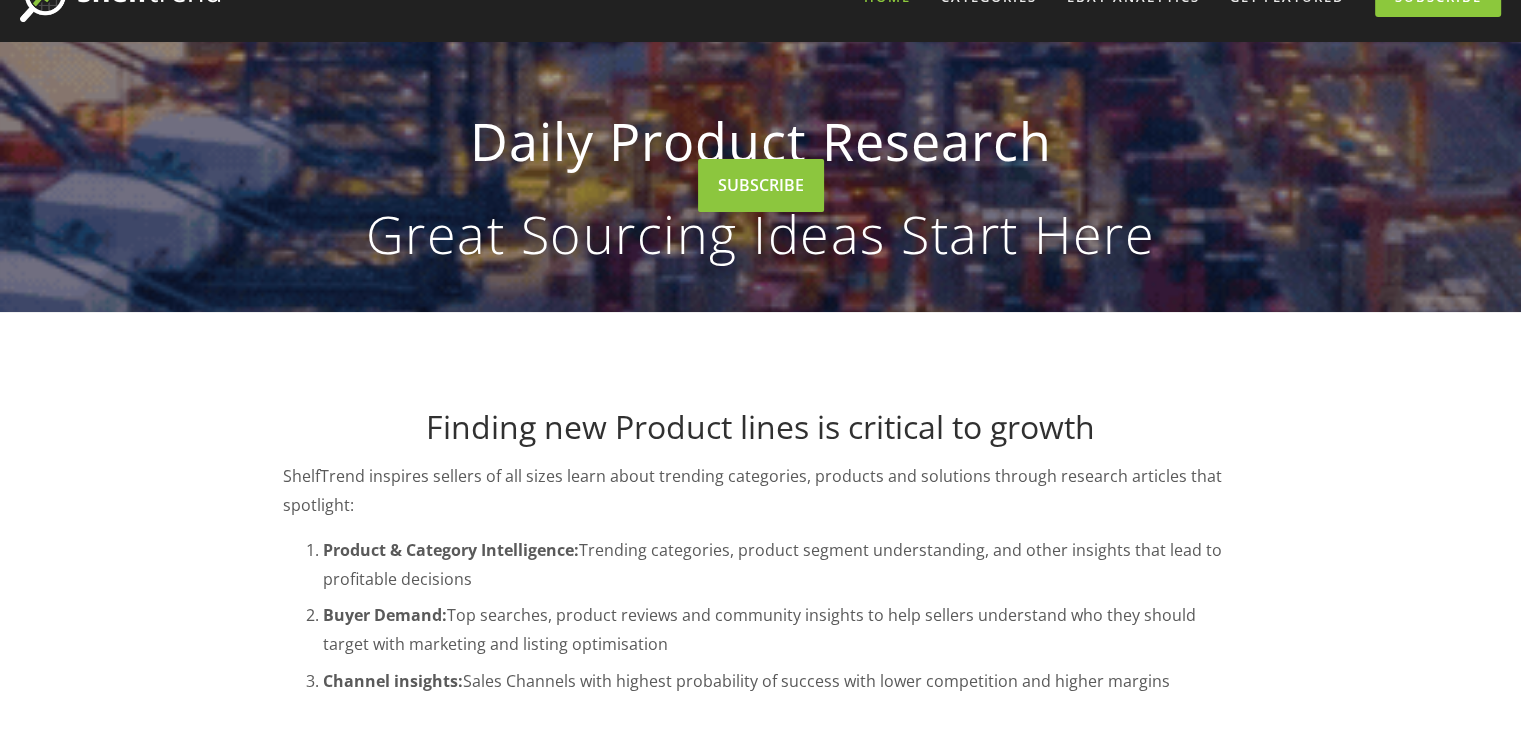 scroll, scrollTop: 0, scrollLeft: 0, axis: both 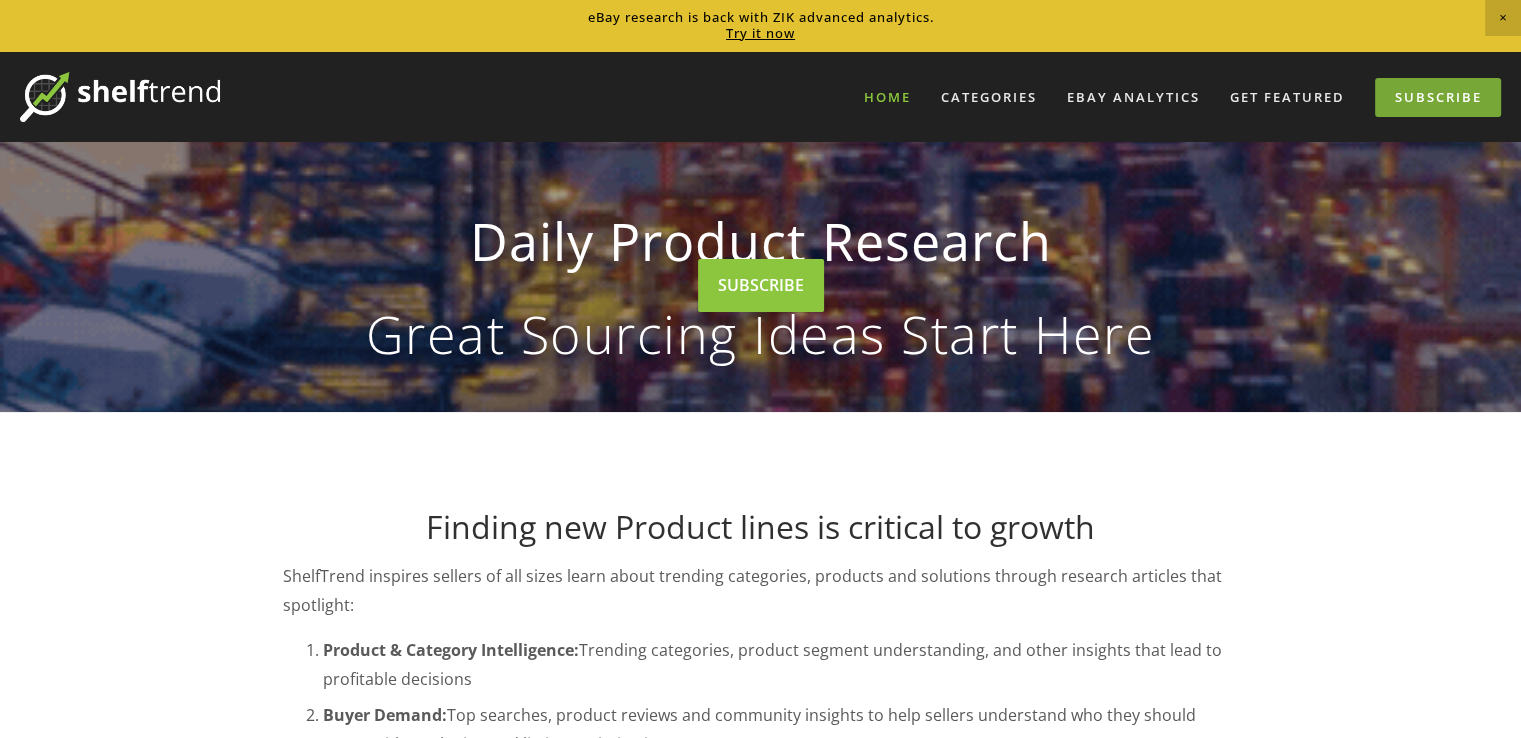 click on "Subscribe" at bounding box center [1438, 97] 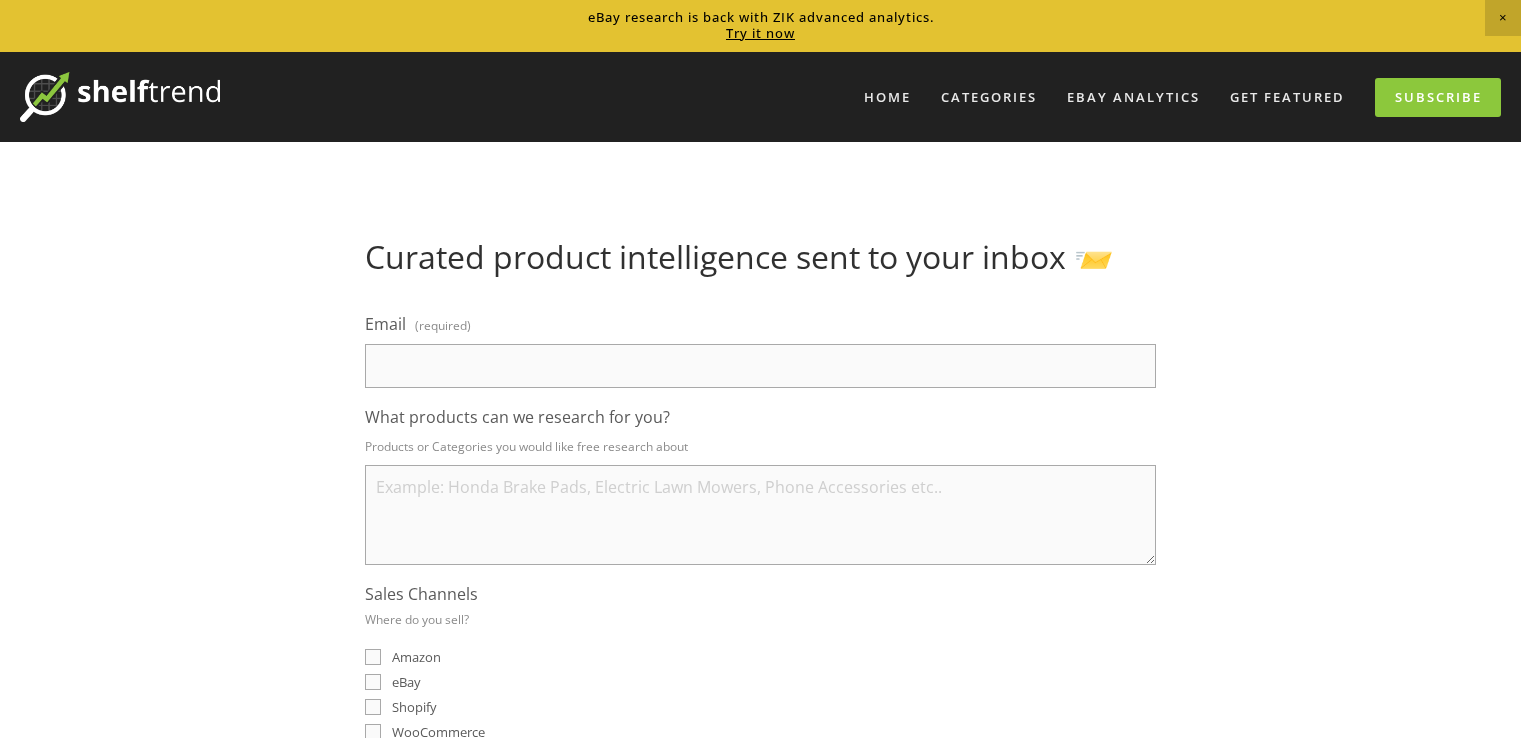 scroll, scrollTop: 0, scrollLeft: 0, axis: both 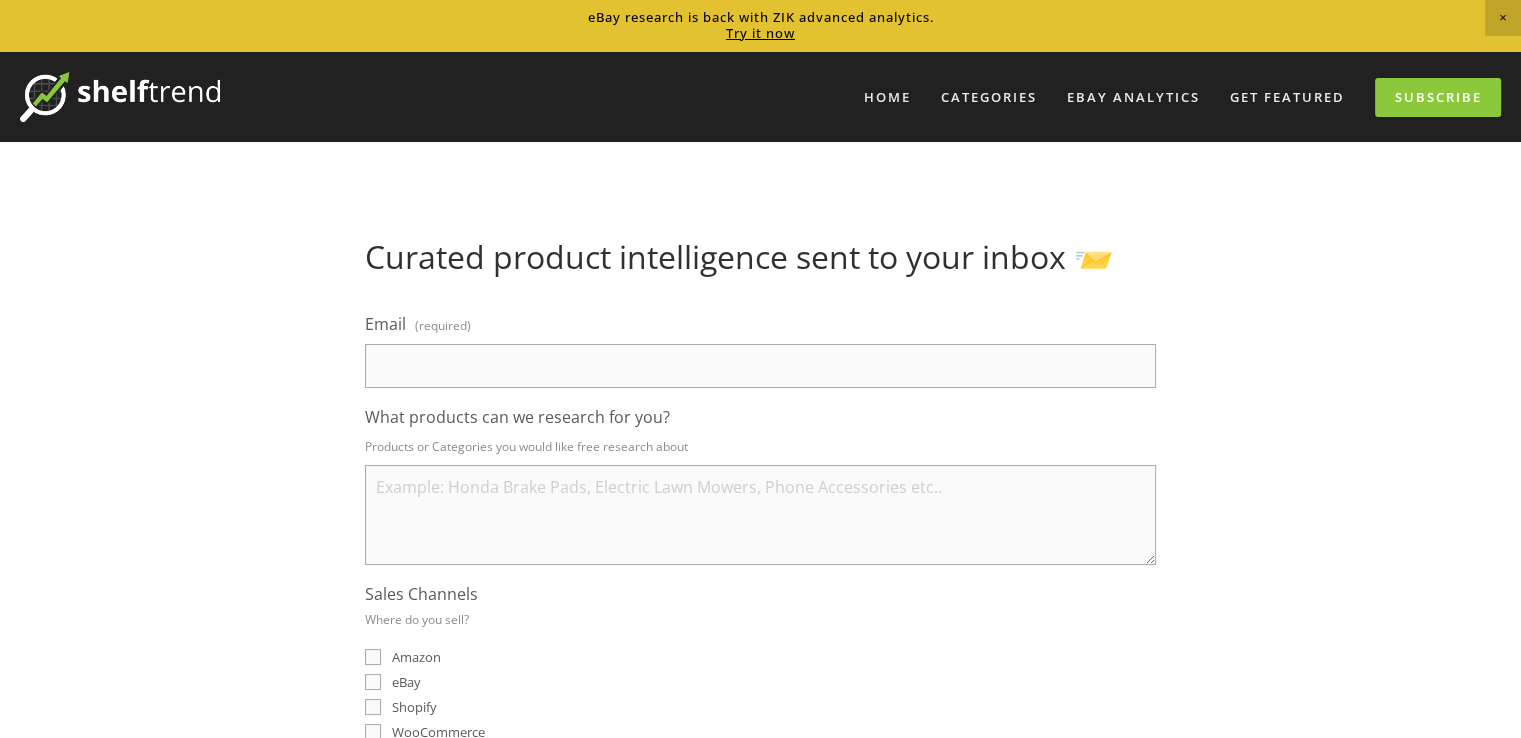 click on "Email (required)" at bounding box center (760, 366) 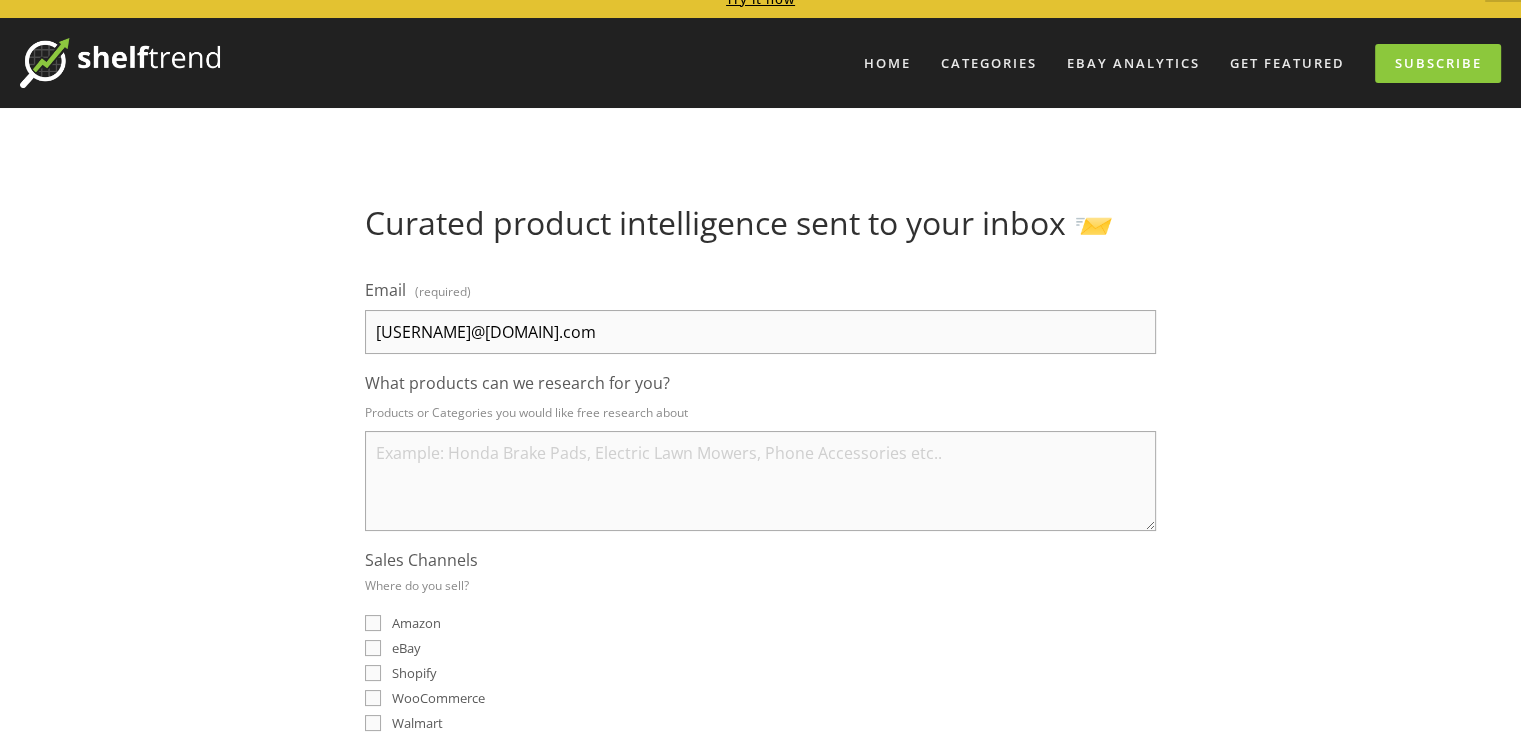 scroll, scrollTop: 0, scrollLeft: 0, axis: both 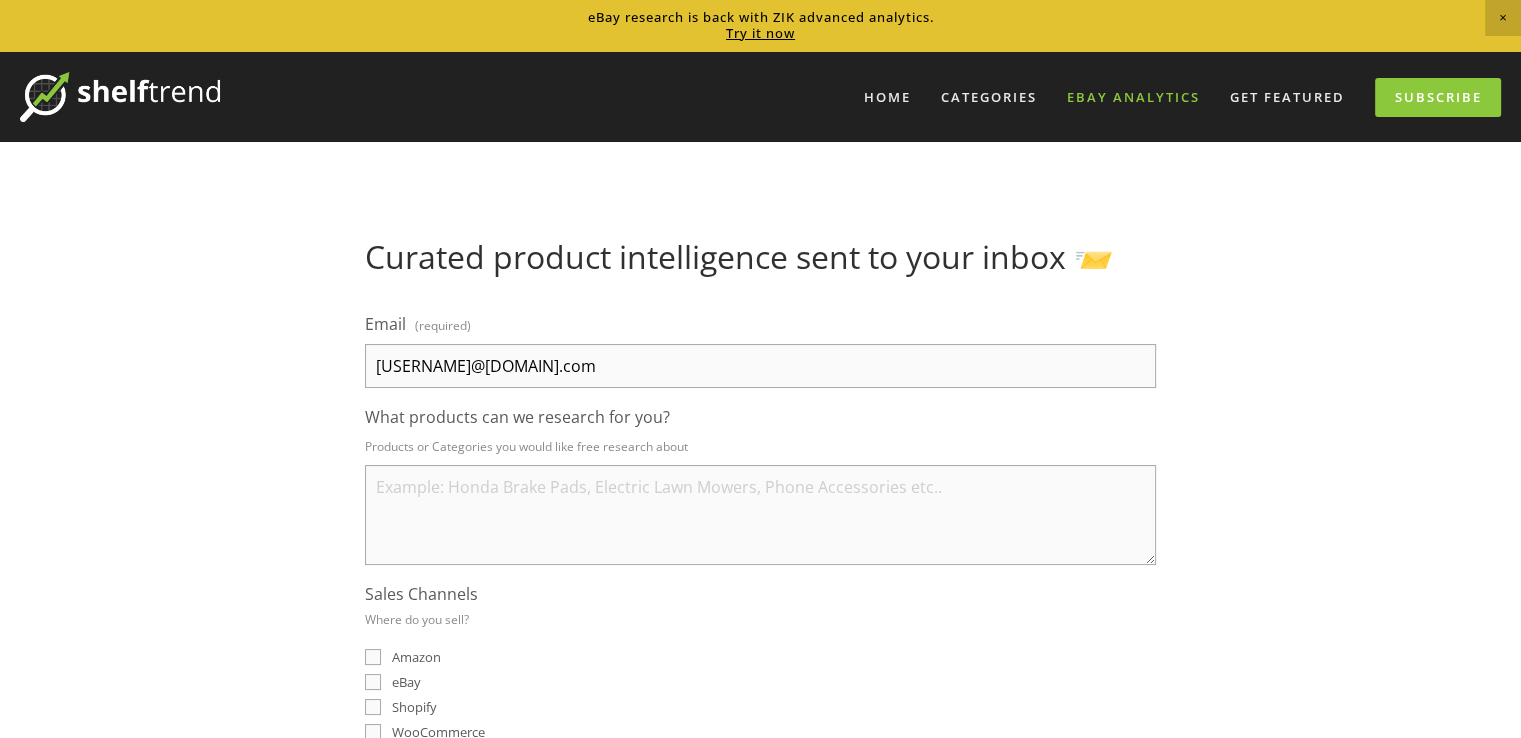 type on "mbtklh306793@ateroxy.xyz" 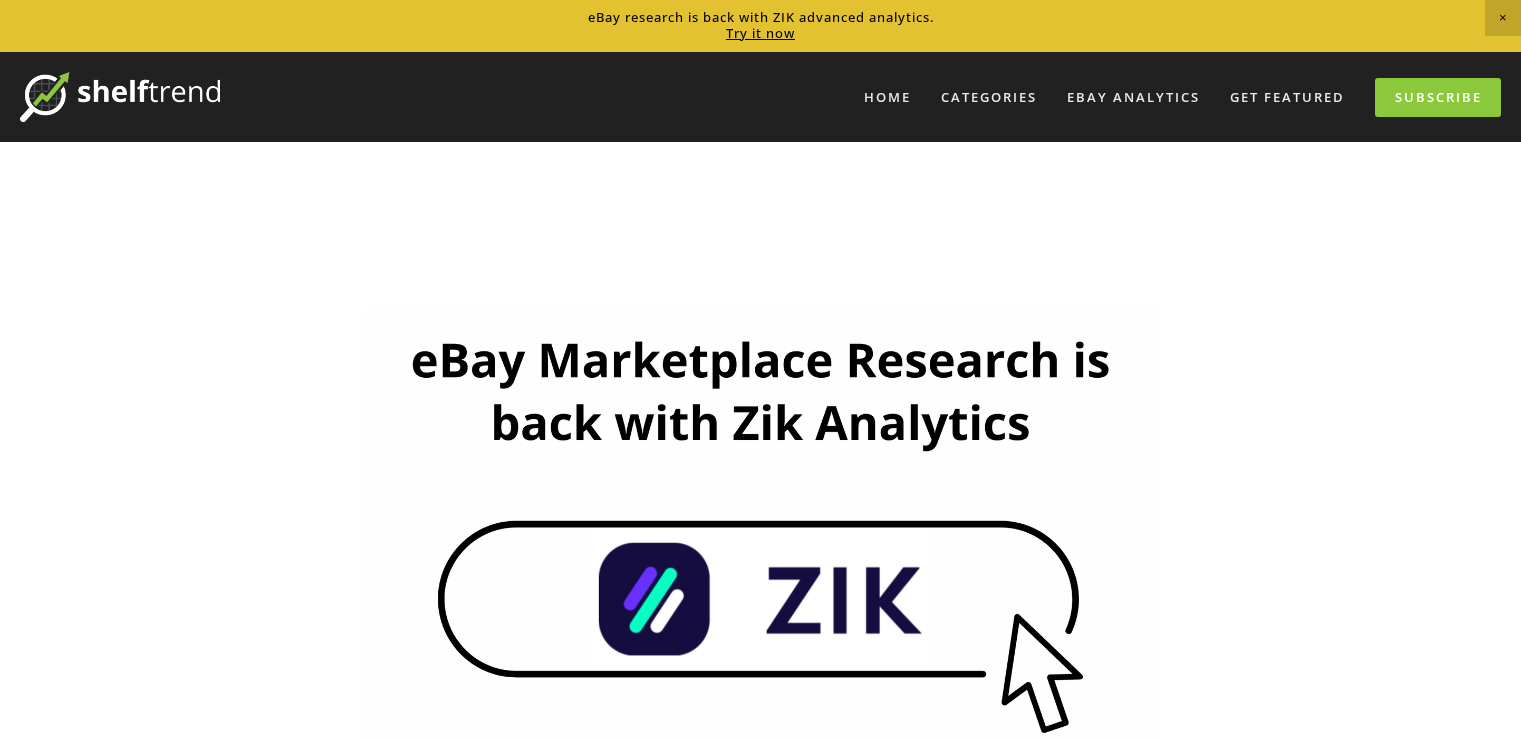 scroll, scrollTop: 0, scrollLeft: 0, axis: both 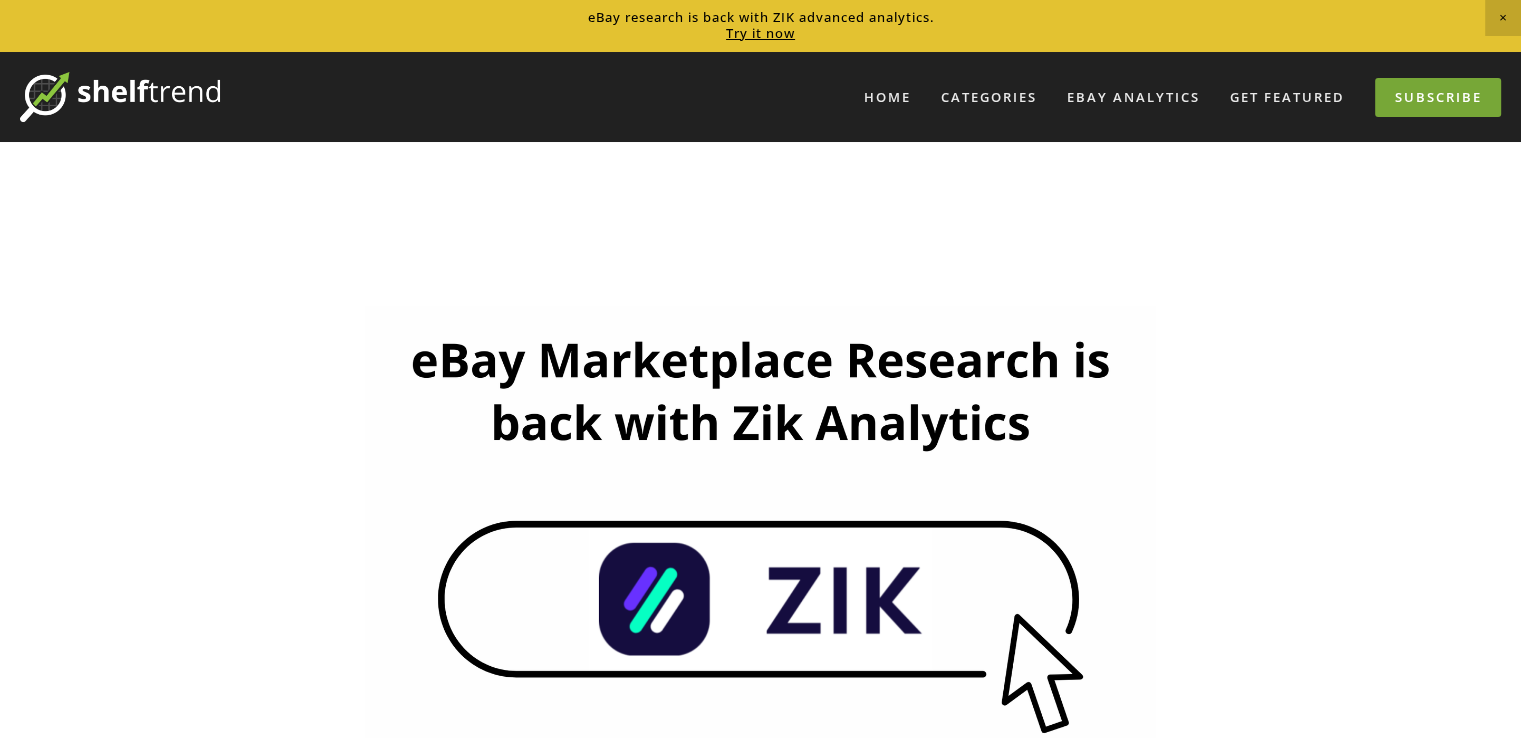 click on "Subscribe" at bounding box center [1438, 97] 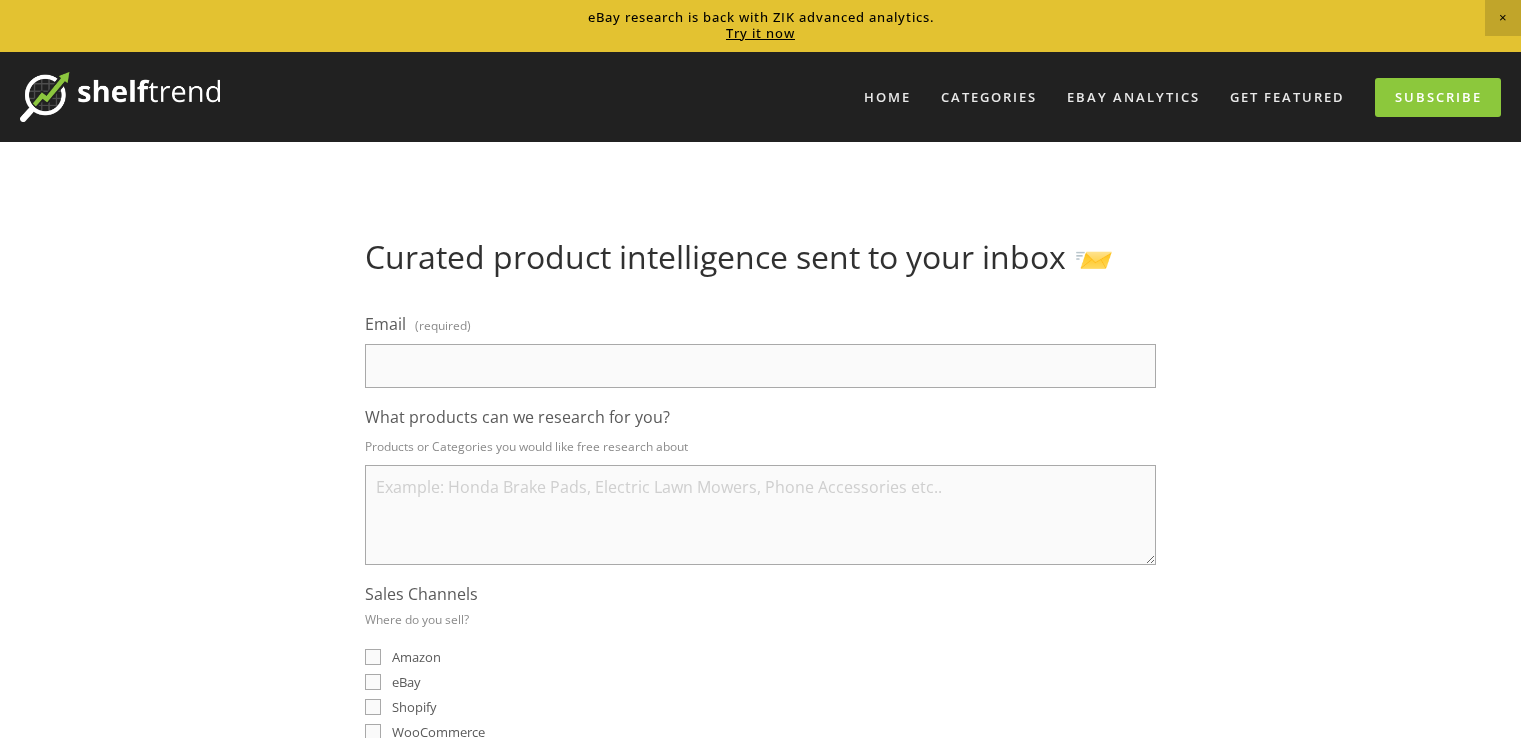 scroll, scrollTop: 0, scrollLeft: 0, axis: both 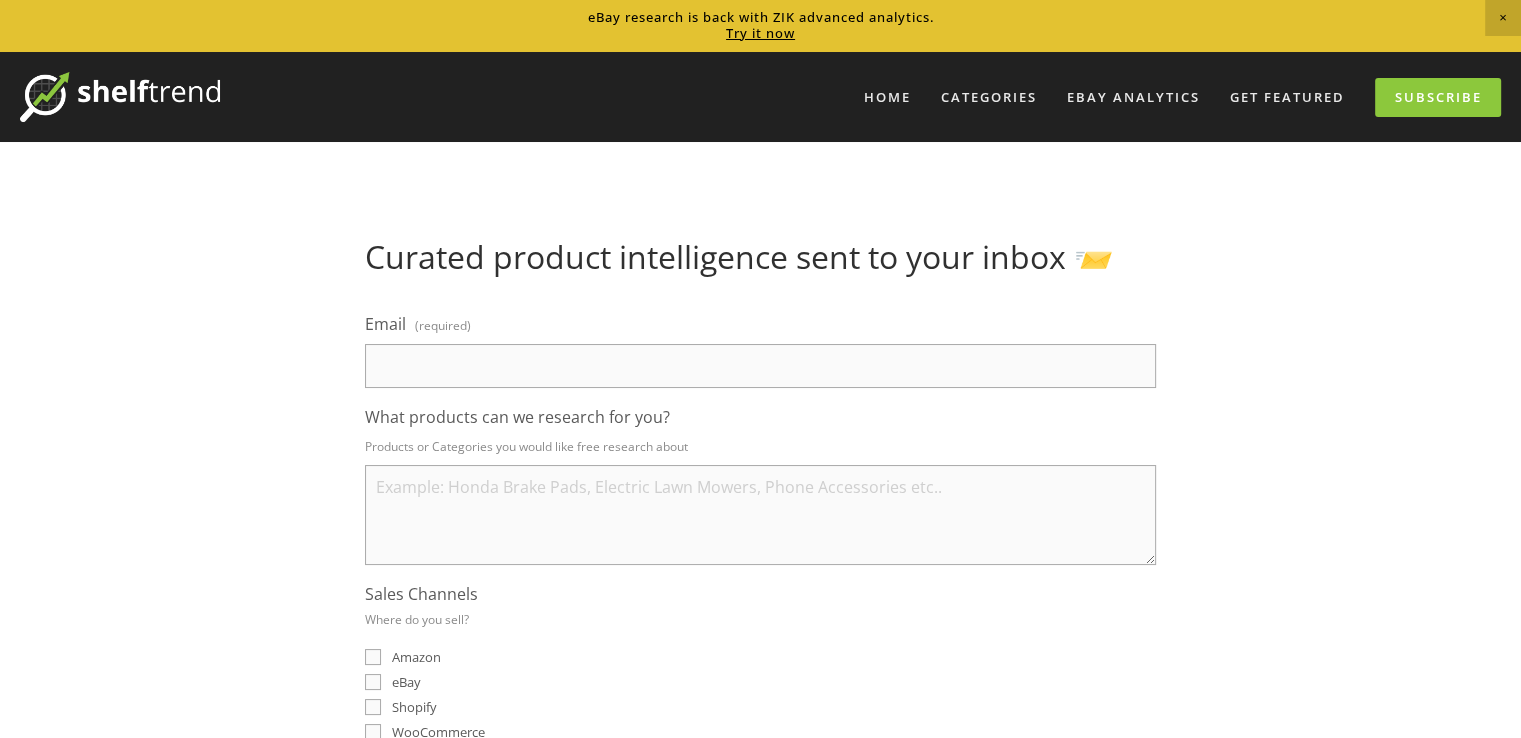 paste on "wvrj45@ateroxy.xyz" 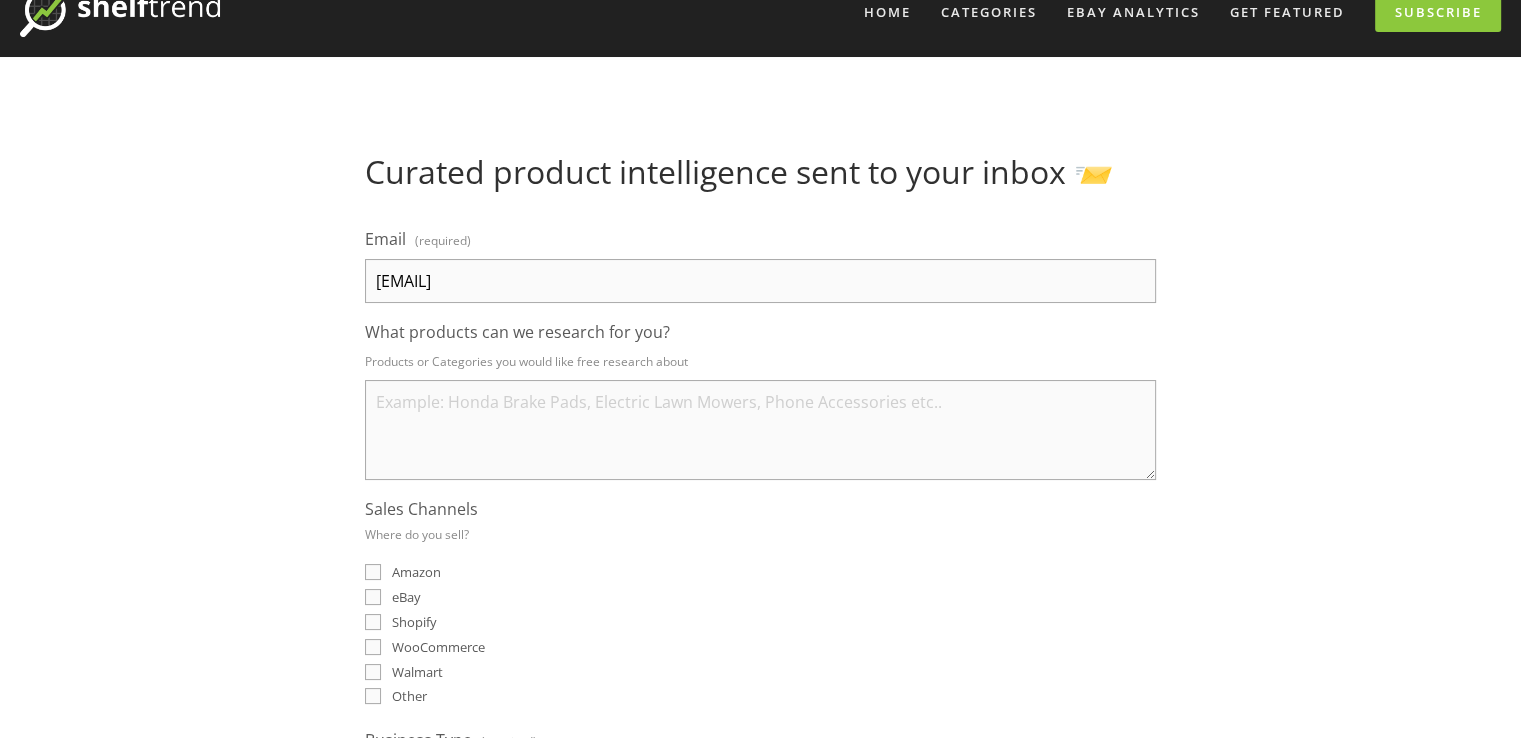 scroll, scrollTop: 200, scrollLeft: 0, axis: vertical 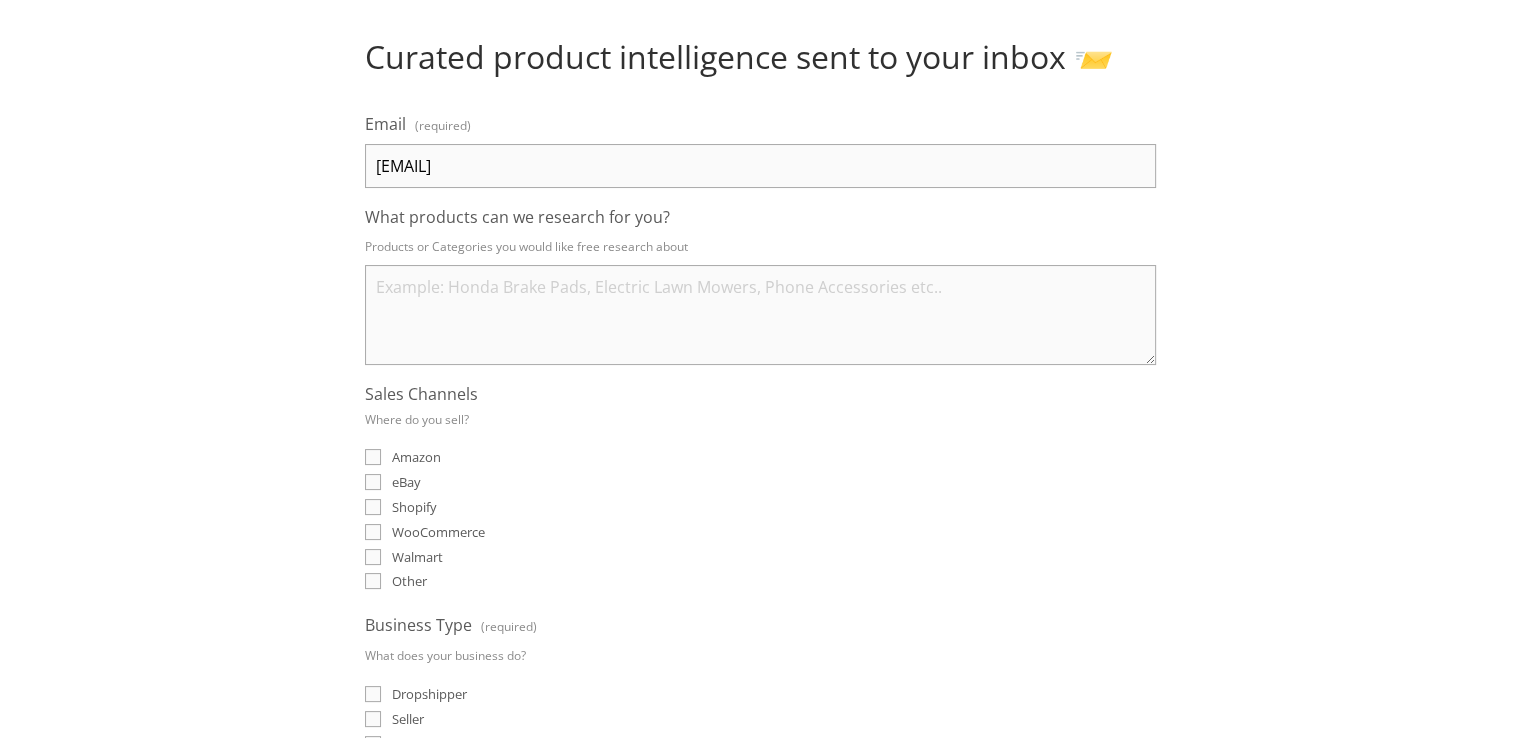 type on "wvrj45@ateroxy.xyz" 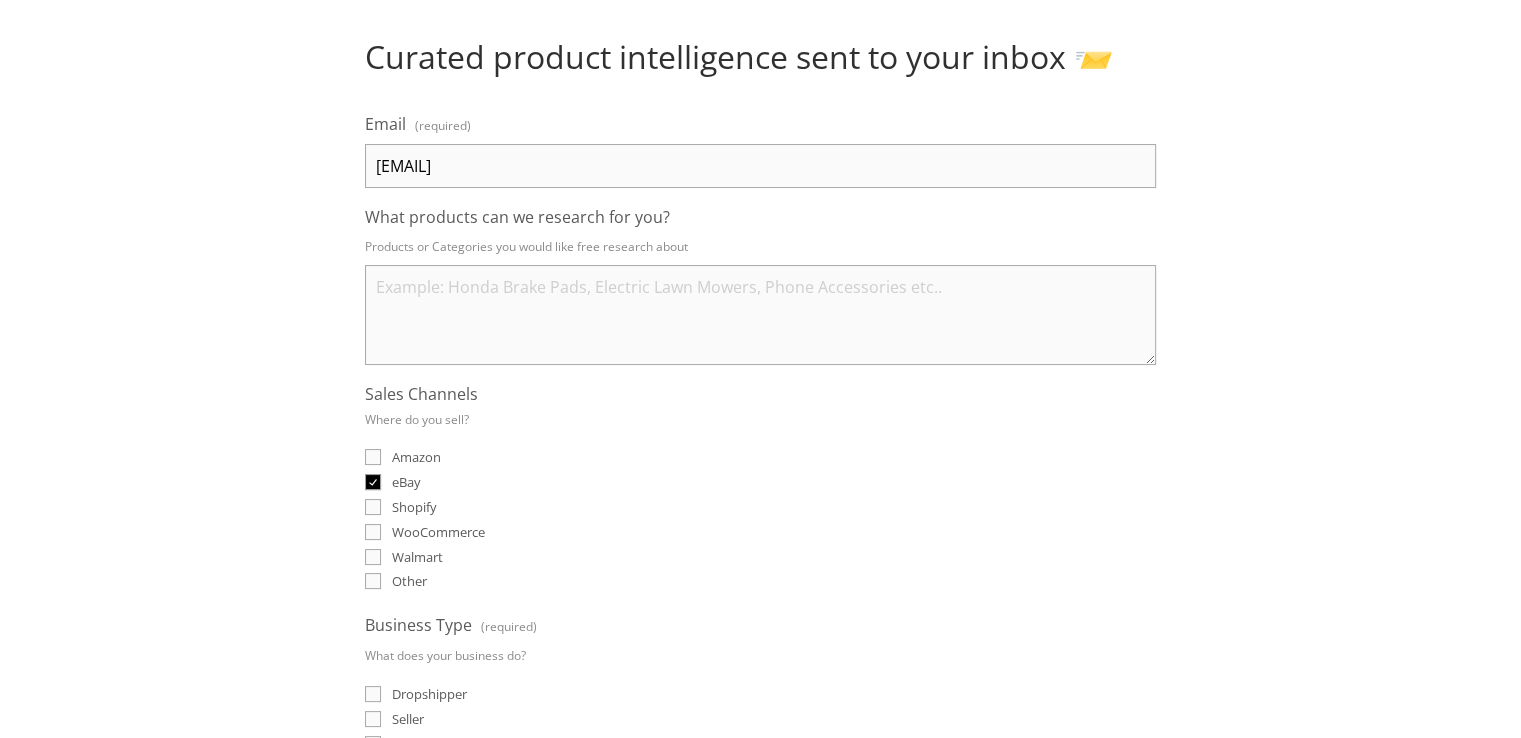 checkbox on "true" 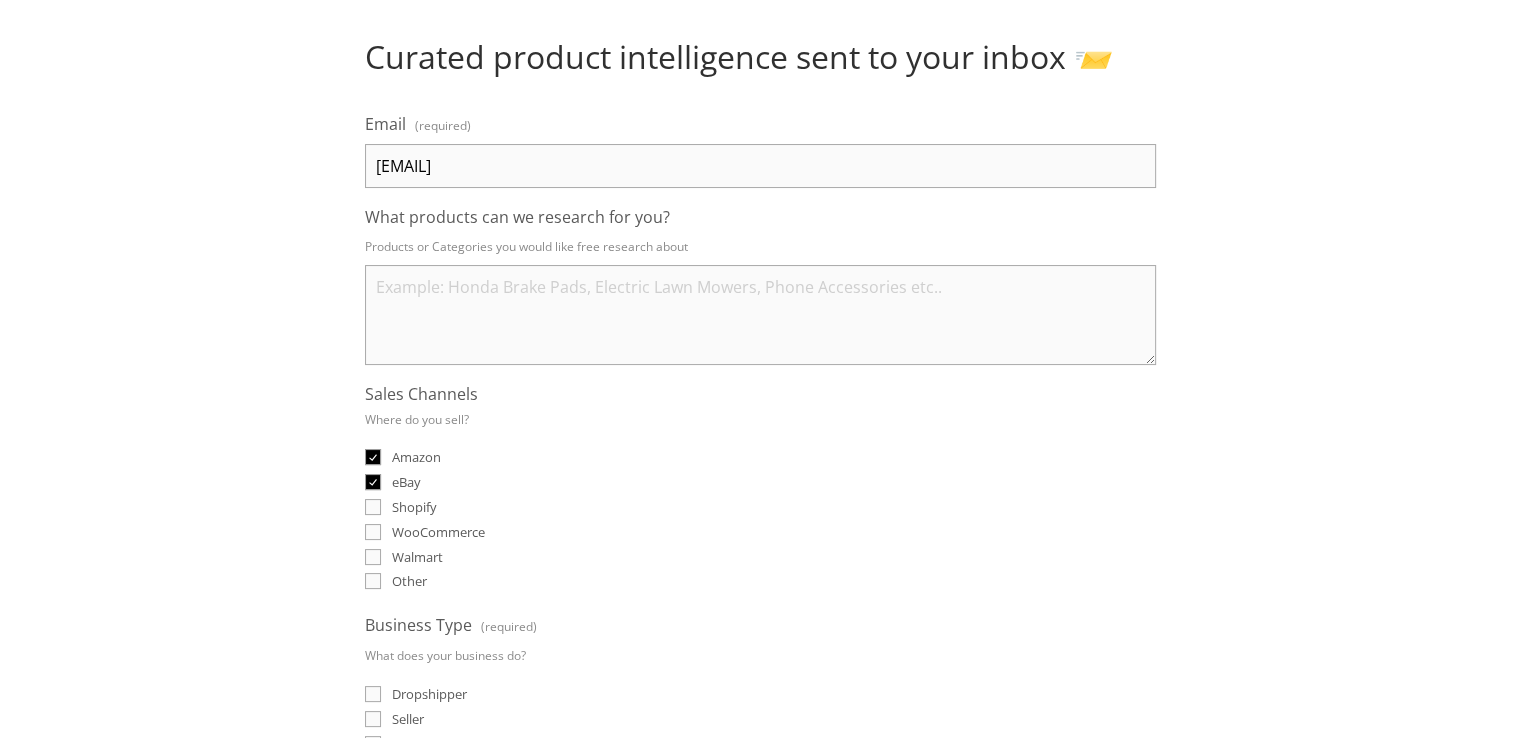 checkbox on "true" 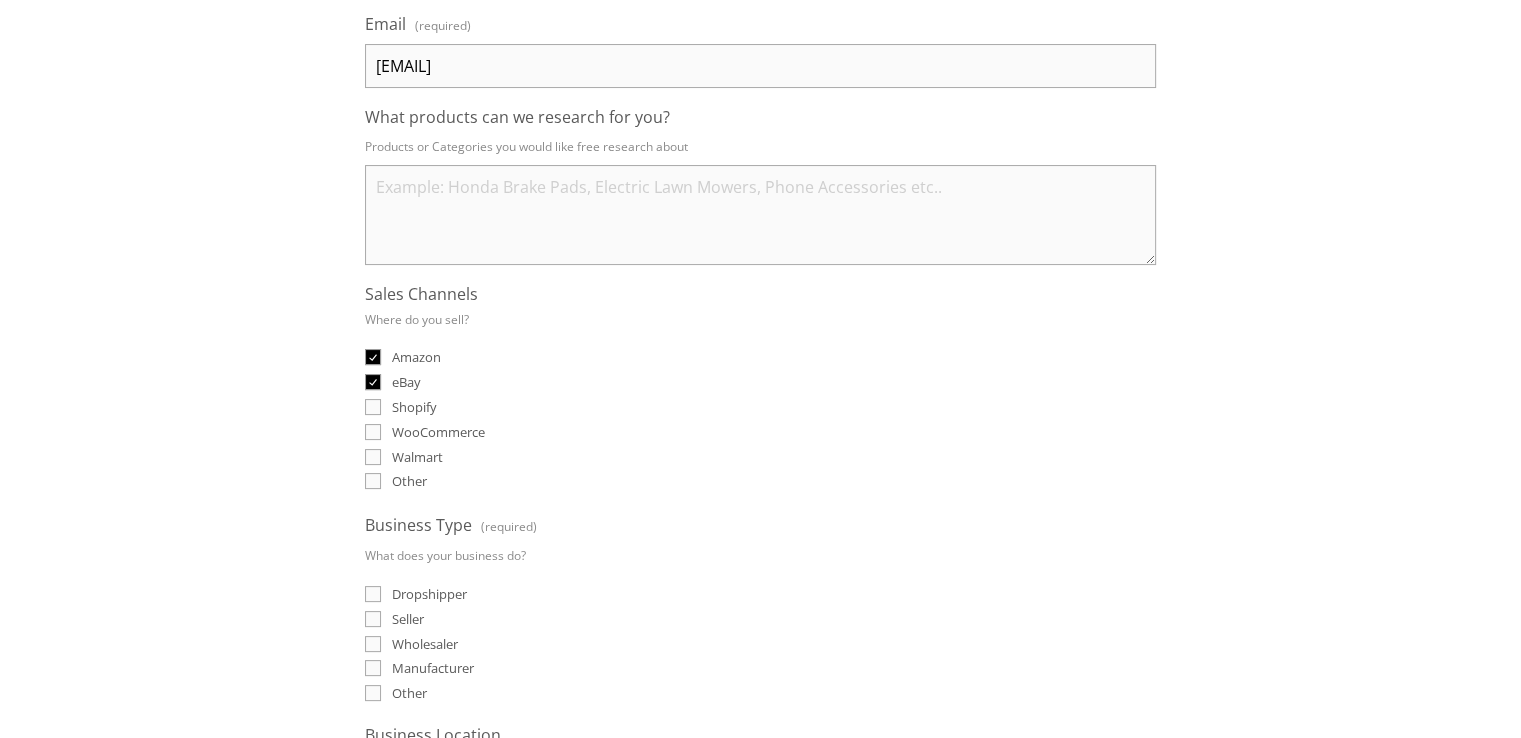 scroll, scrollTop: 400, scrollLeft: 0, axis: vertical 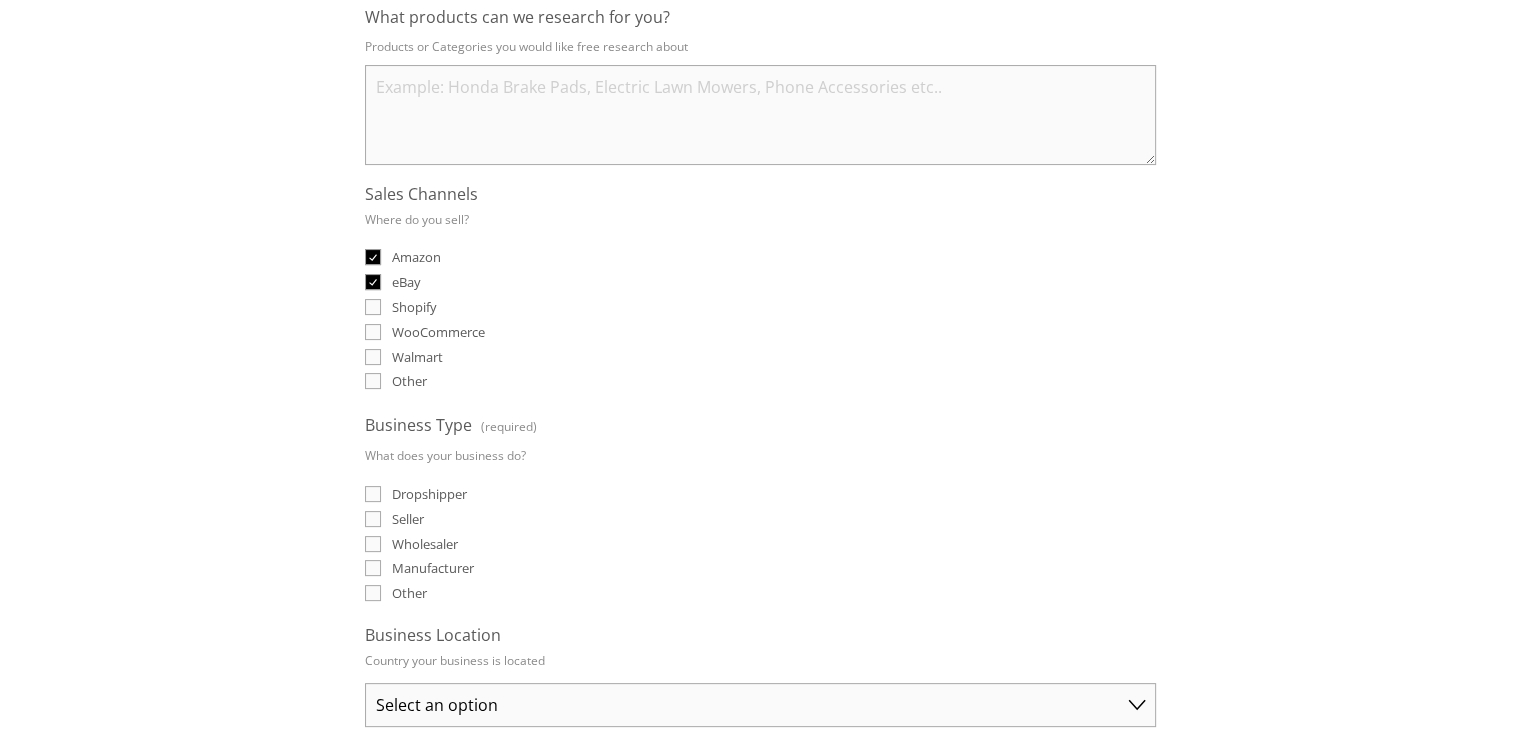 drag, startPoint x: 402, startPoint y: 506, endPoint x: 415, endPoint y: 501, distance: 13.928389 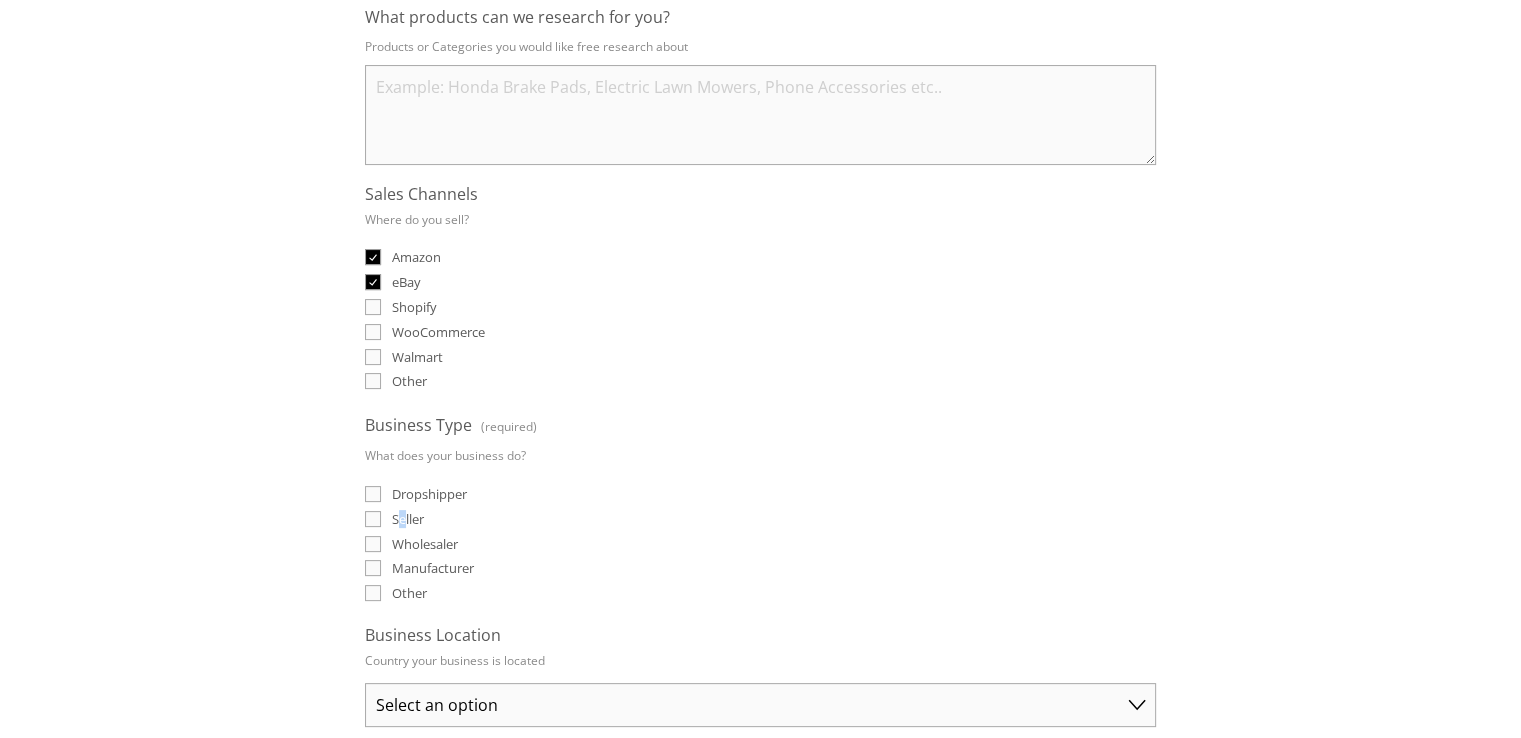 scroll, scrollTop: 600, scrollLeft: 0, axis: vertical 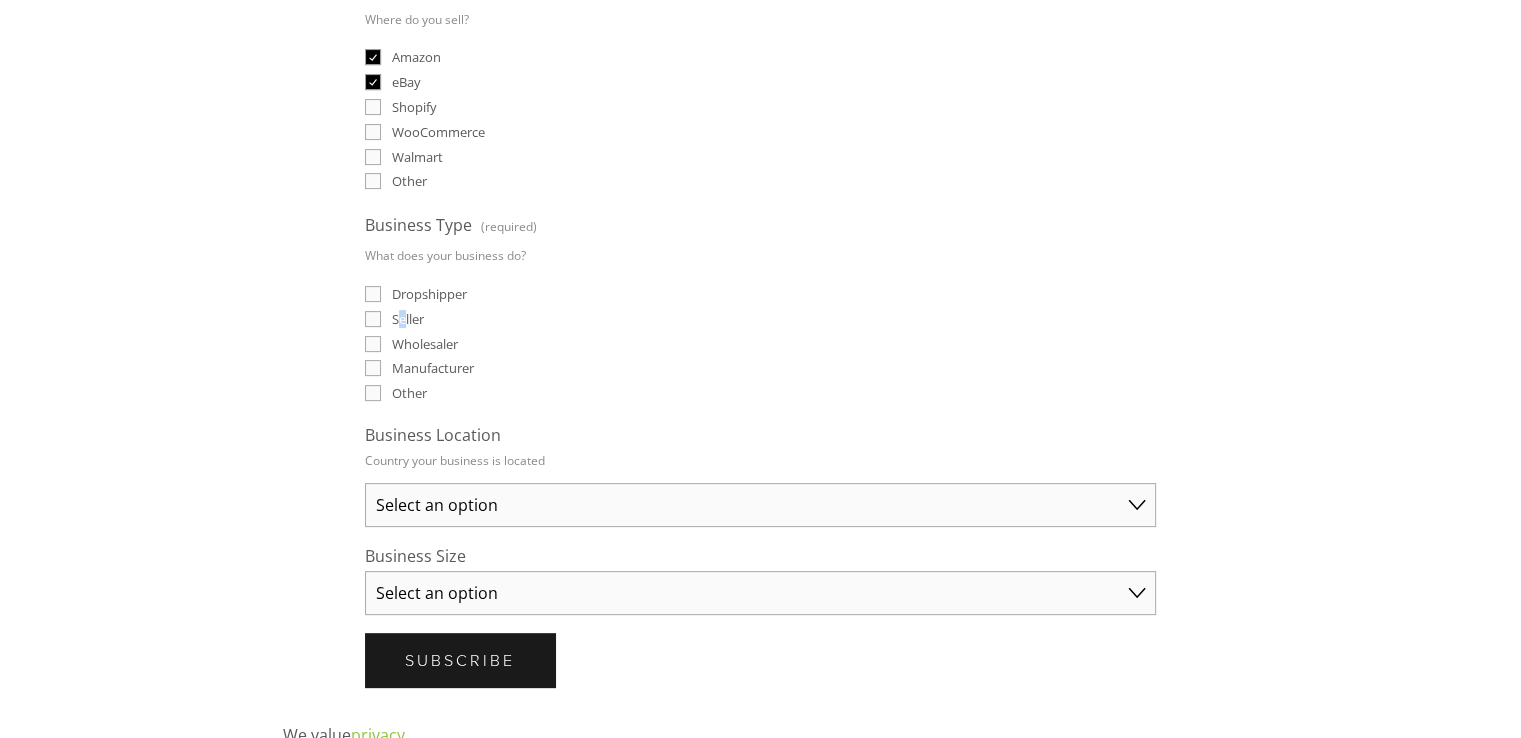 click on "Select an option Australia United States United Kingdom China Japan Germany Canada Other" at bounding box center [760, 505] 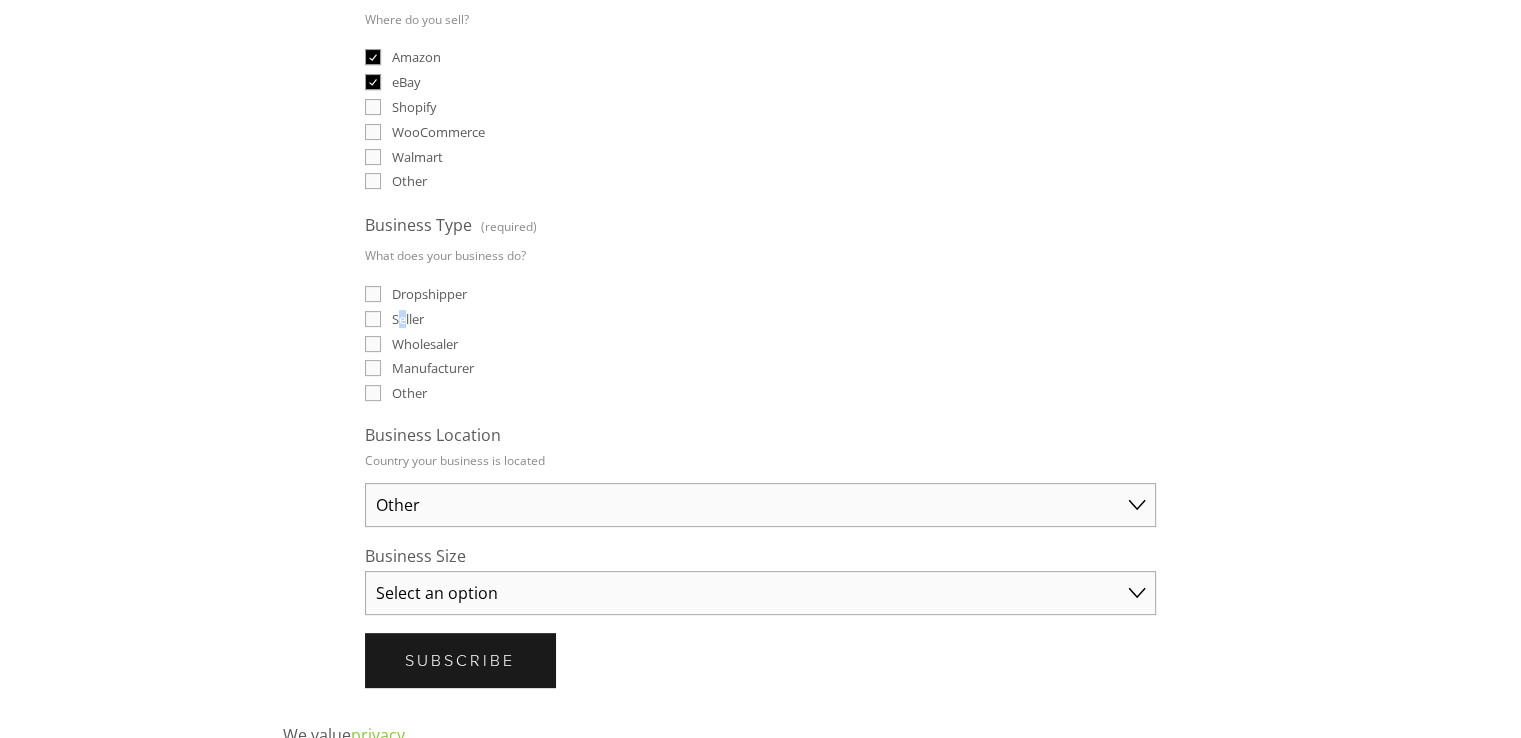 click on "Select an option Australia United States United Kingdom China Japan Germany Canada Other" at bounding box center (760, 505) 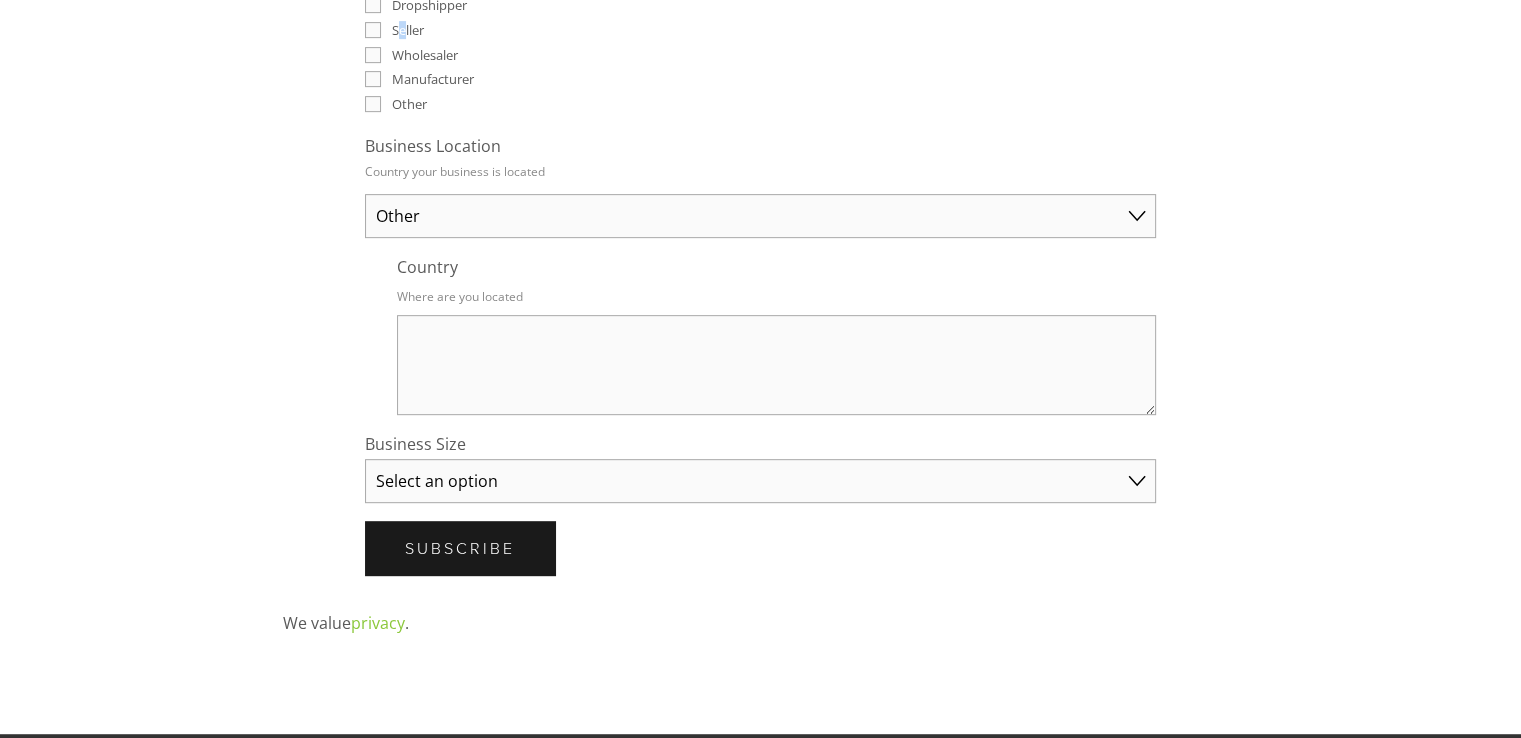 scroll, scrollTop: 900, scrollLeft: 0, axis: vertical 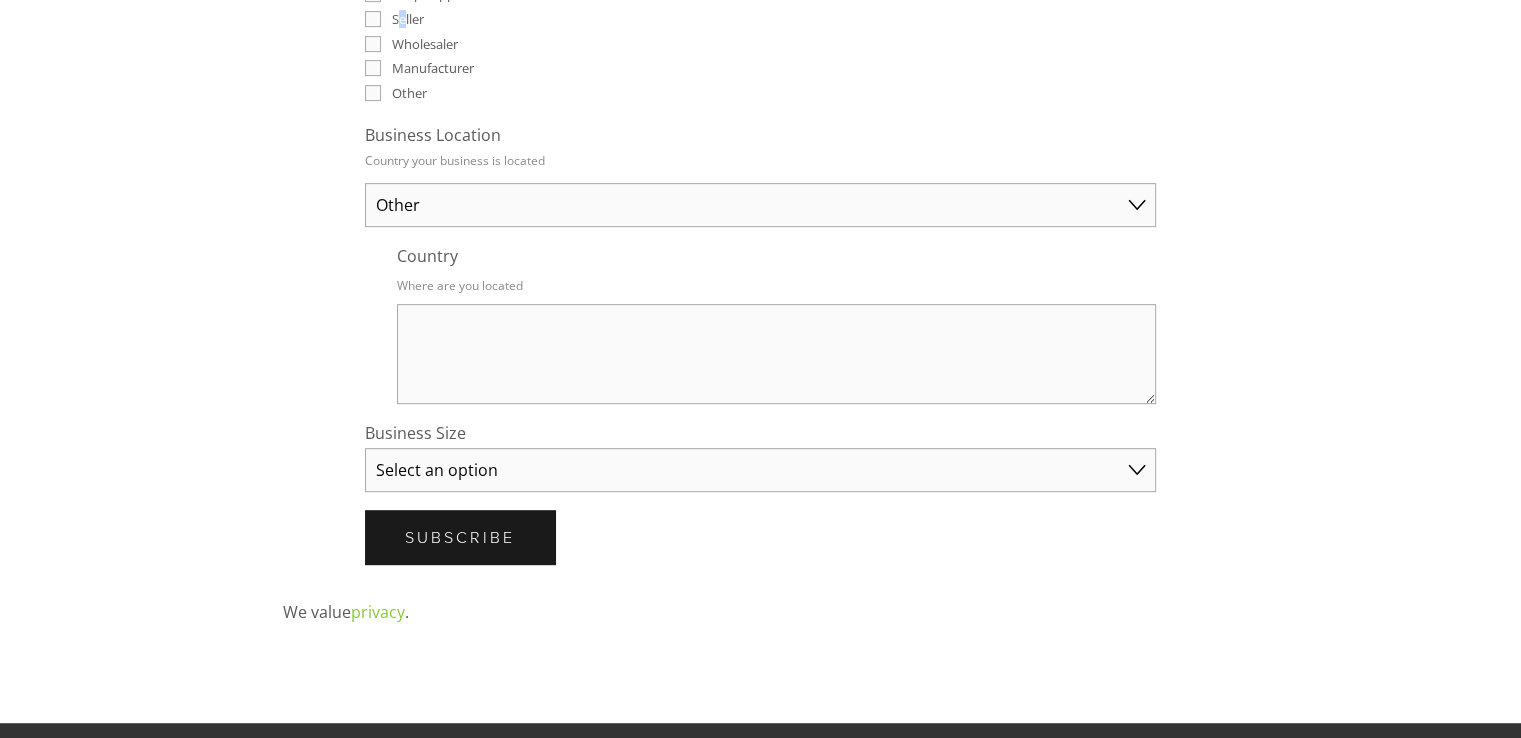 click on "Select an option Solo Merchant (under $50K annual sales) Small Business ($50K - $250K annual sales) Established Business (Over $250K annual sales)" at bounding box center (760, 470) 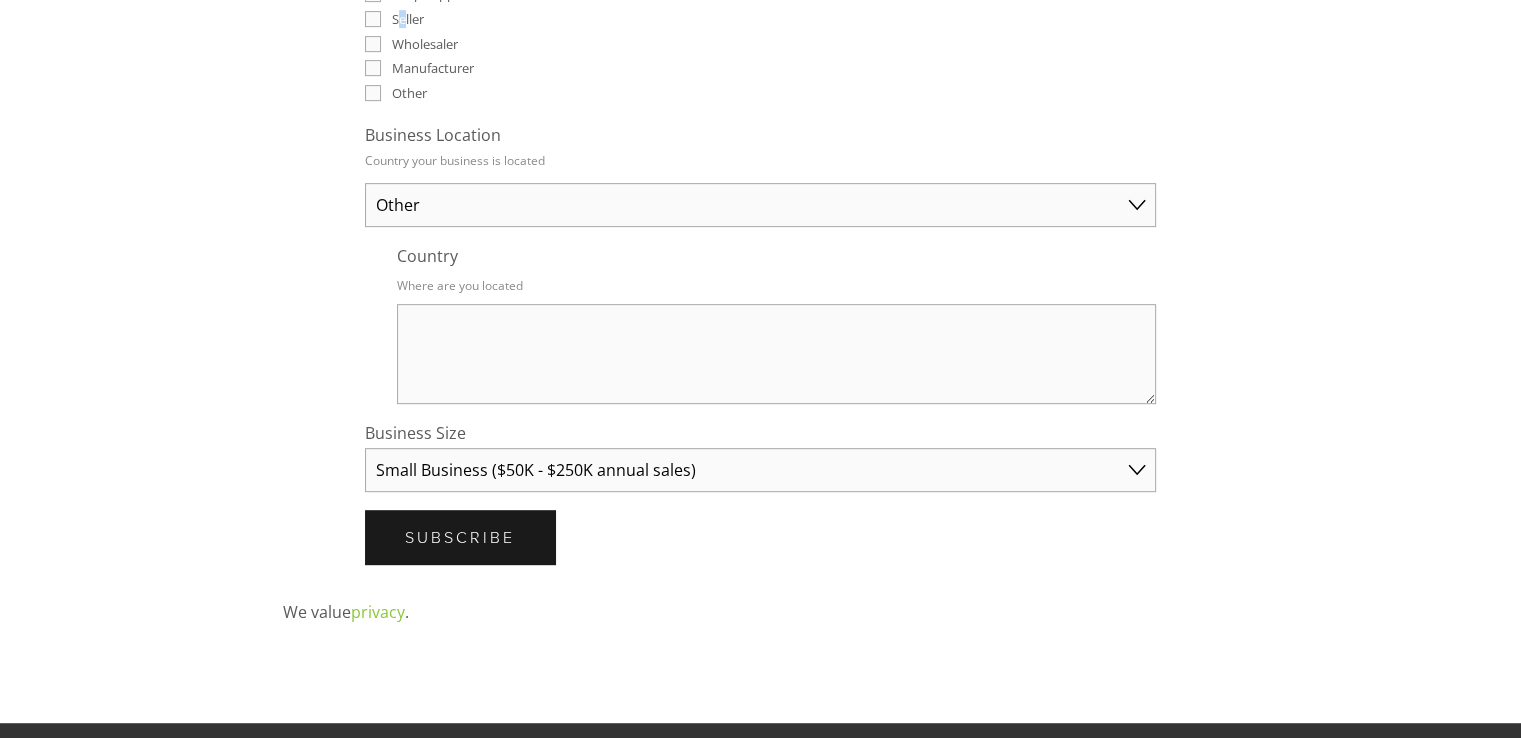 click on "Select an option Solo Merchant (under $50K annual sales) Small Business ($50K - $250K annual sales) Established Business (Over $250K annual sales)" at bounding box center [760, 470] 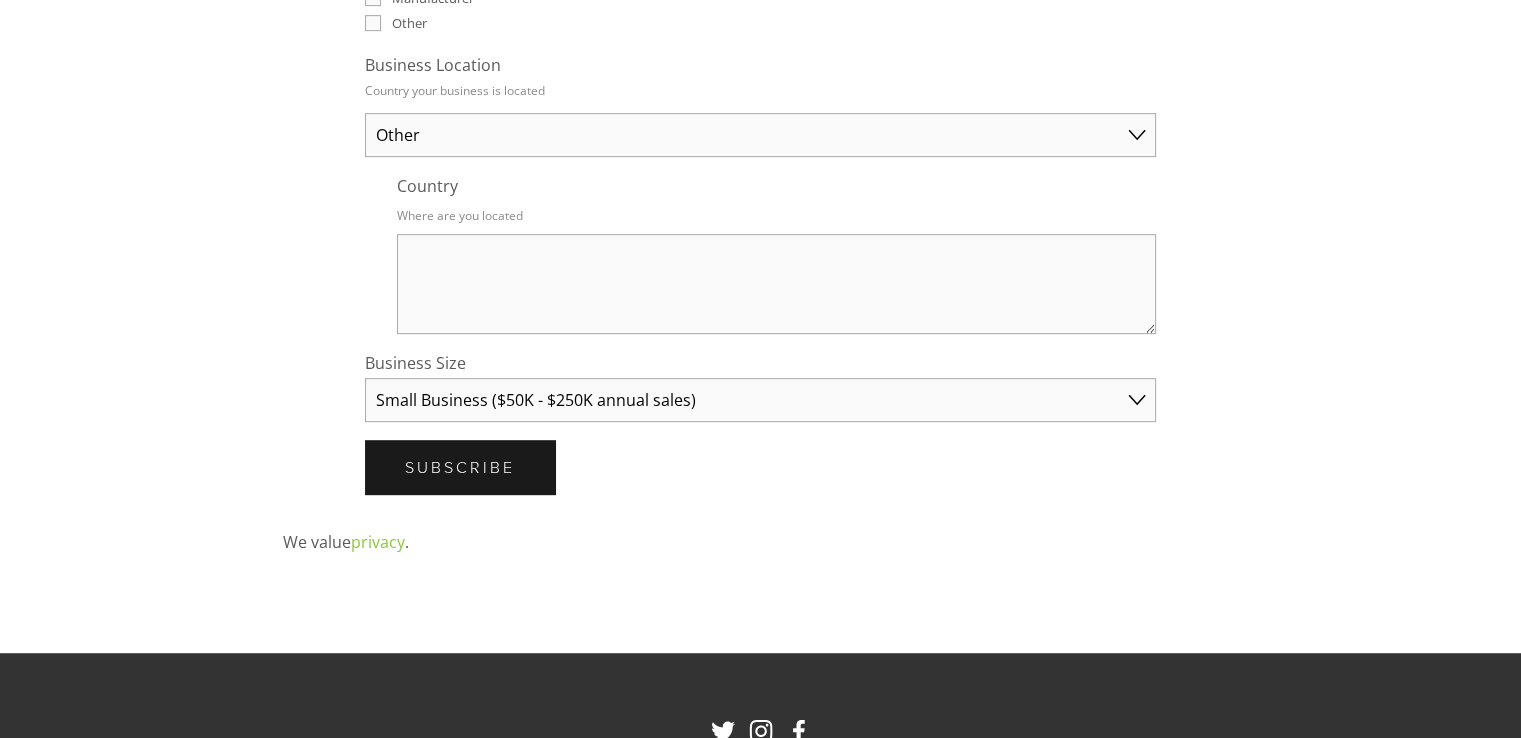 scroll, scrollTop: 1000, scrollLeft: 0, axis: vertical 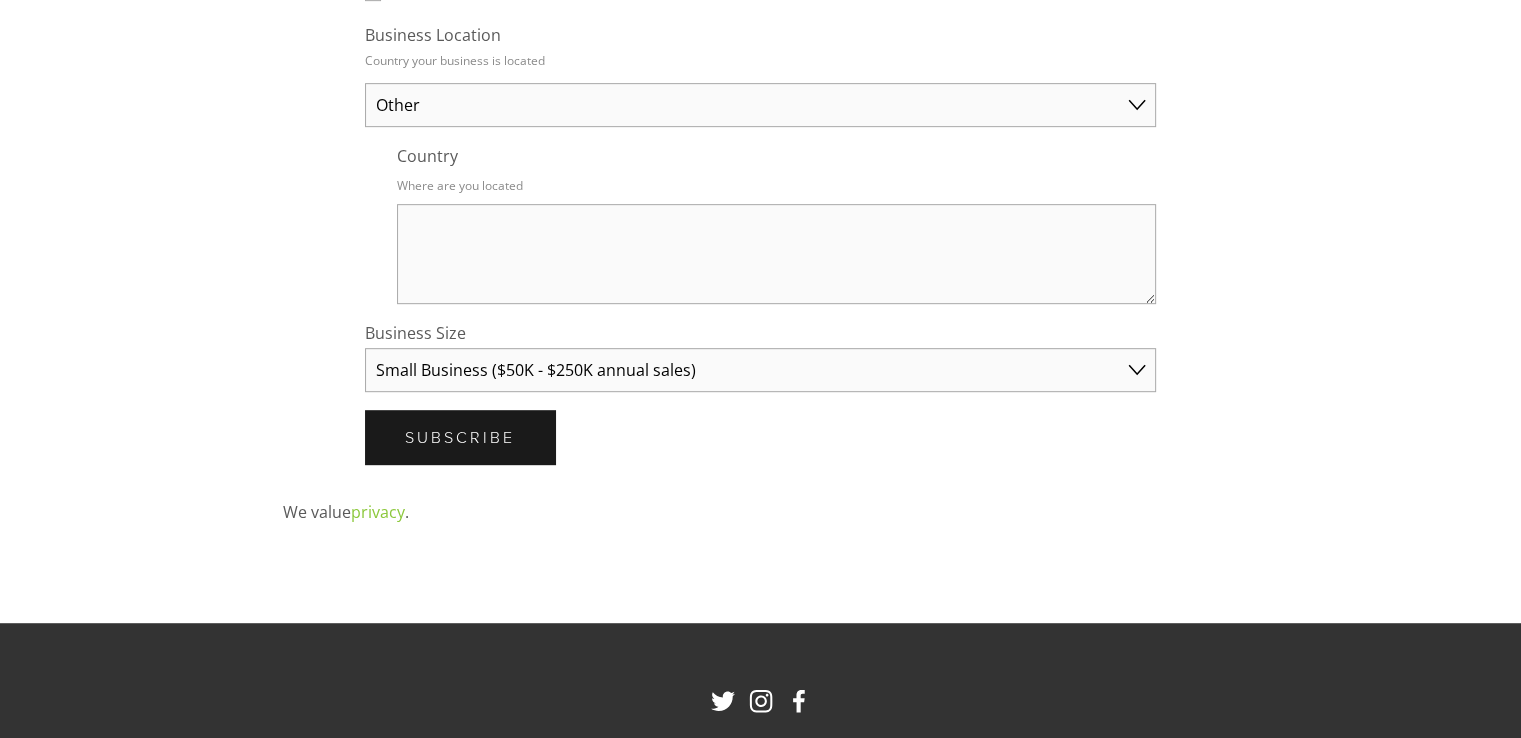 click on "Subscribe" at bounding box center (460, 437) 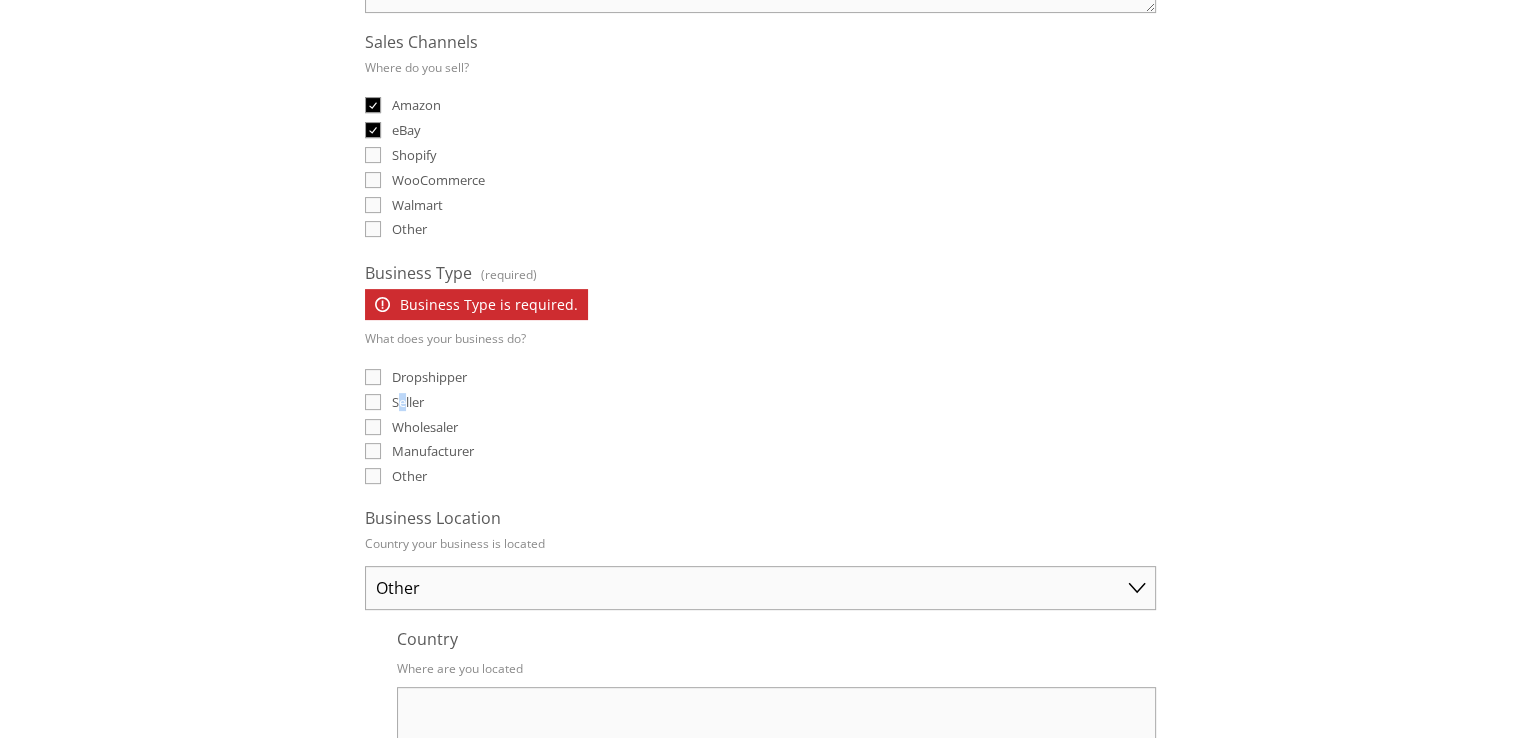scroll, scrollTop: 600, scrollLeft: 0, axis: vertical 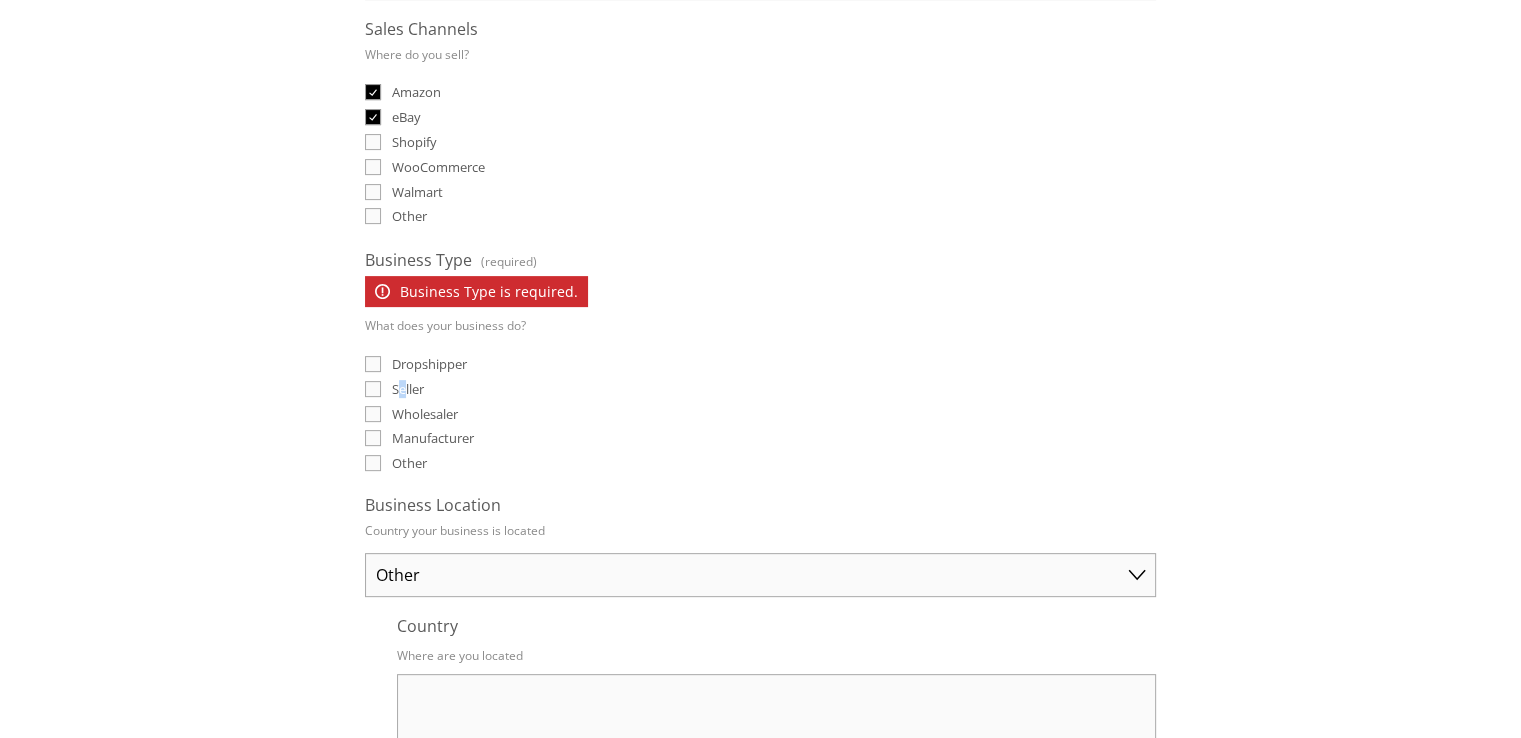 click on "Seller" at bounding box center (373, 389) 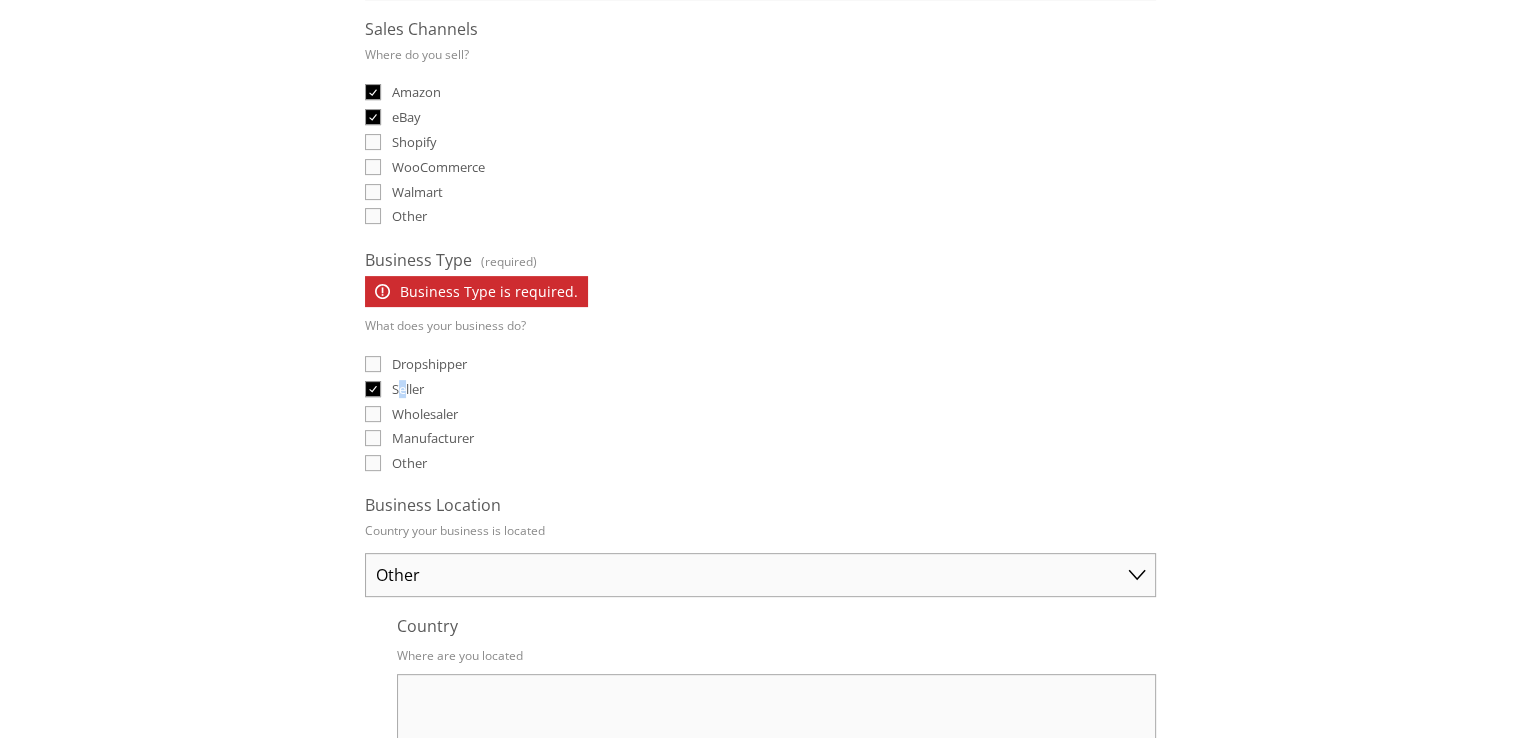click on "Seller" at bounding box center (373, 389) 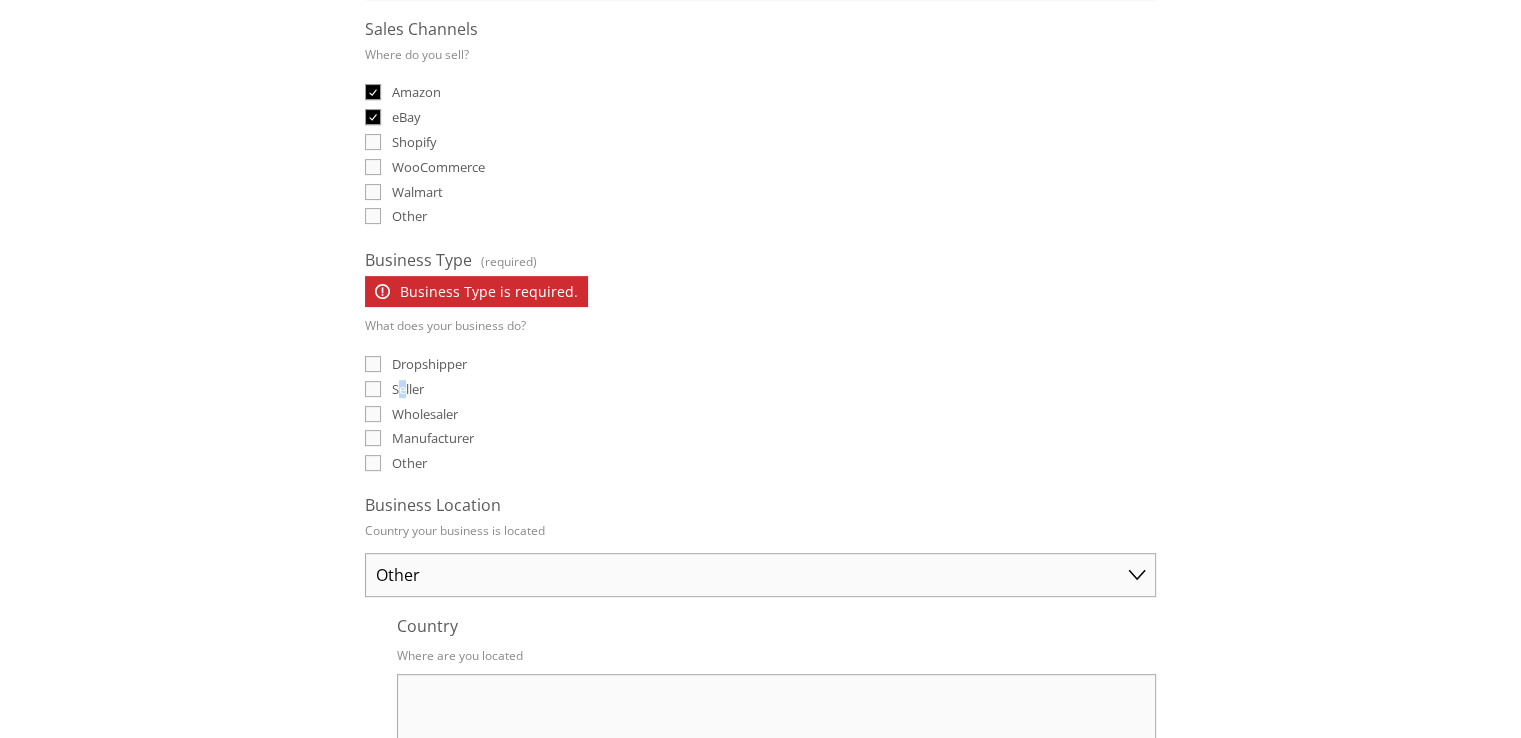 click on "Seller" at bounding box center [373, 389] 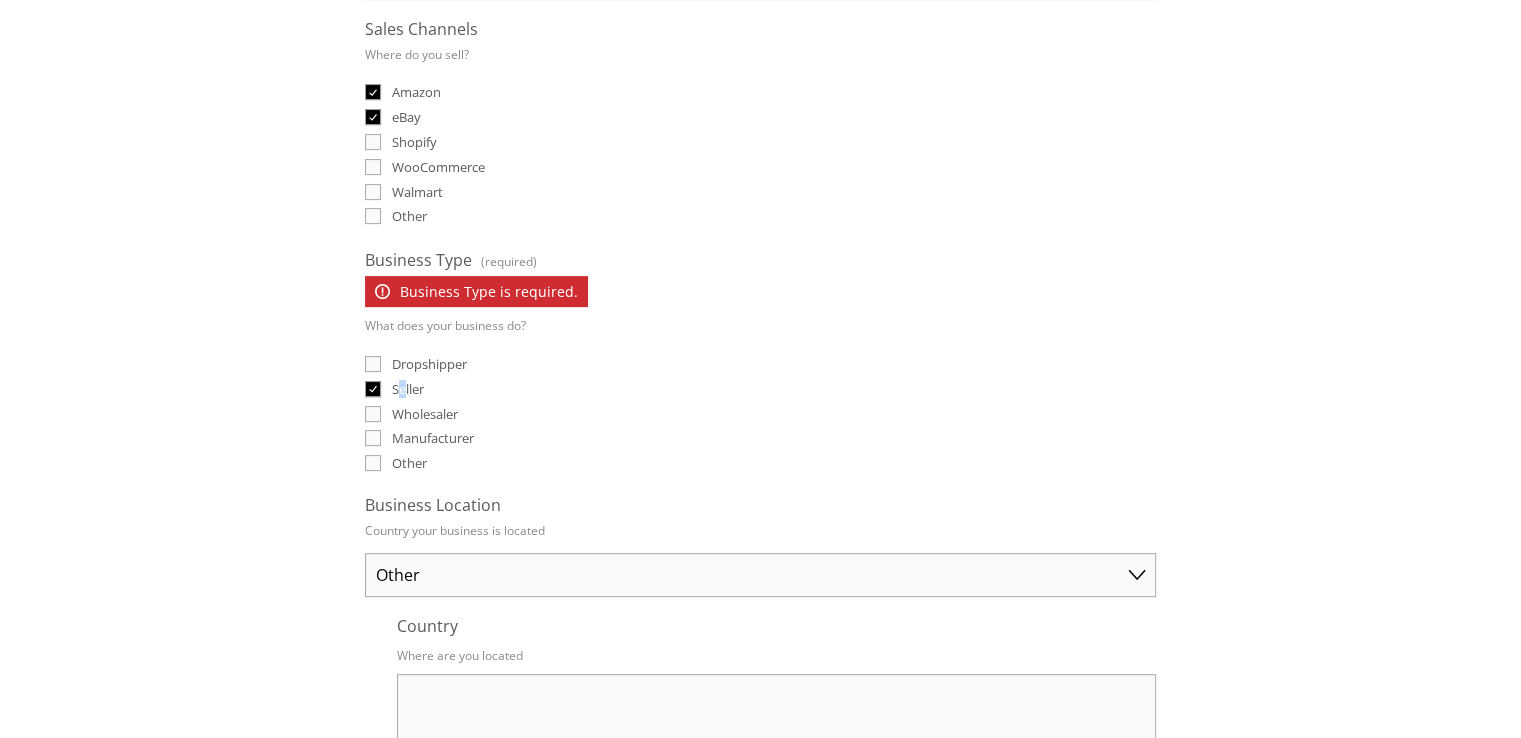 checkbox on "true" 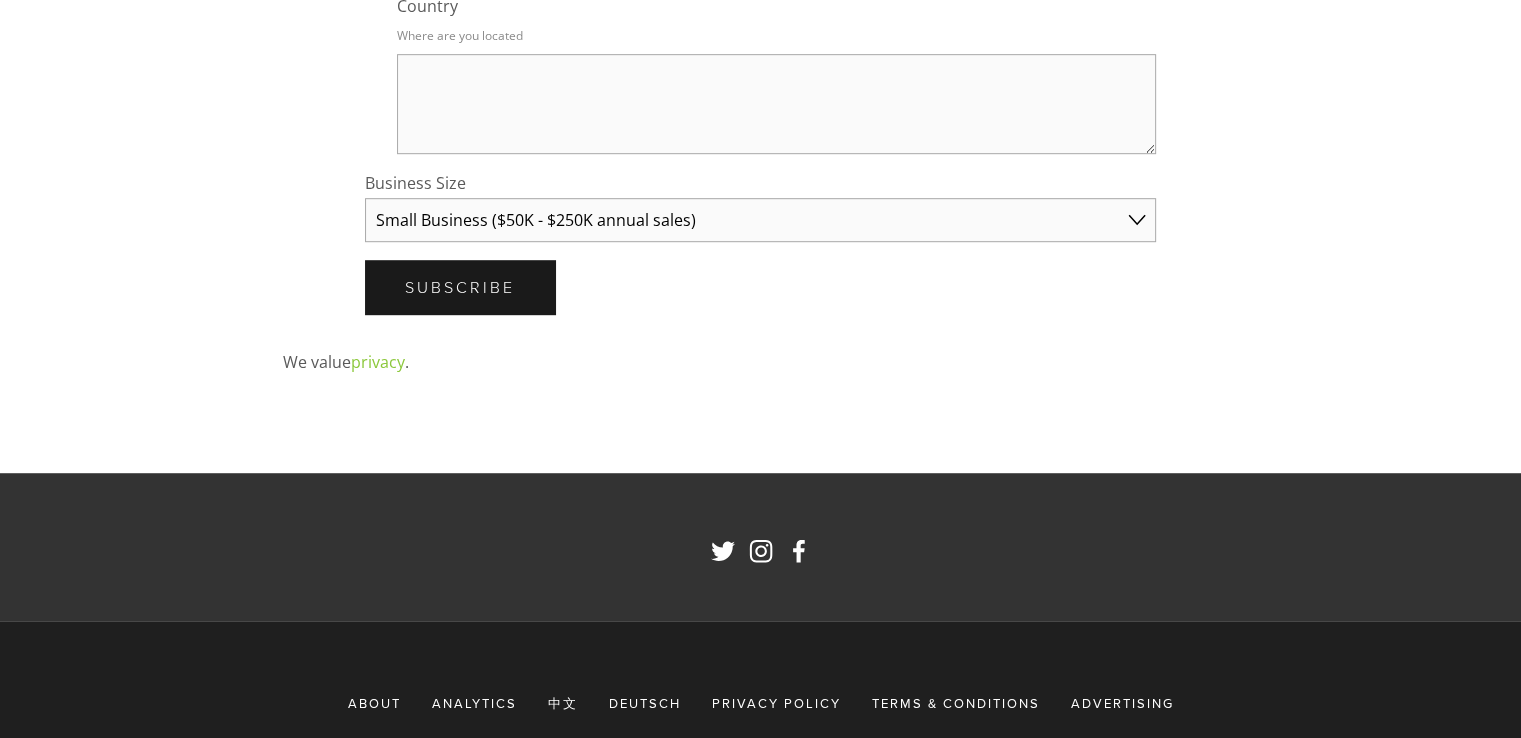 scroll, scrollTop: 1273, scrollLeft: 0, axis: vertical 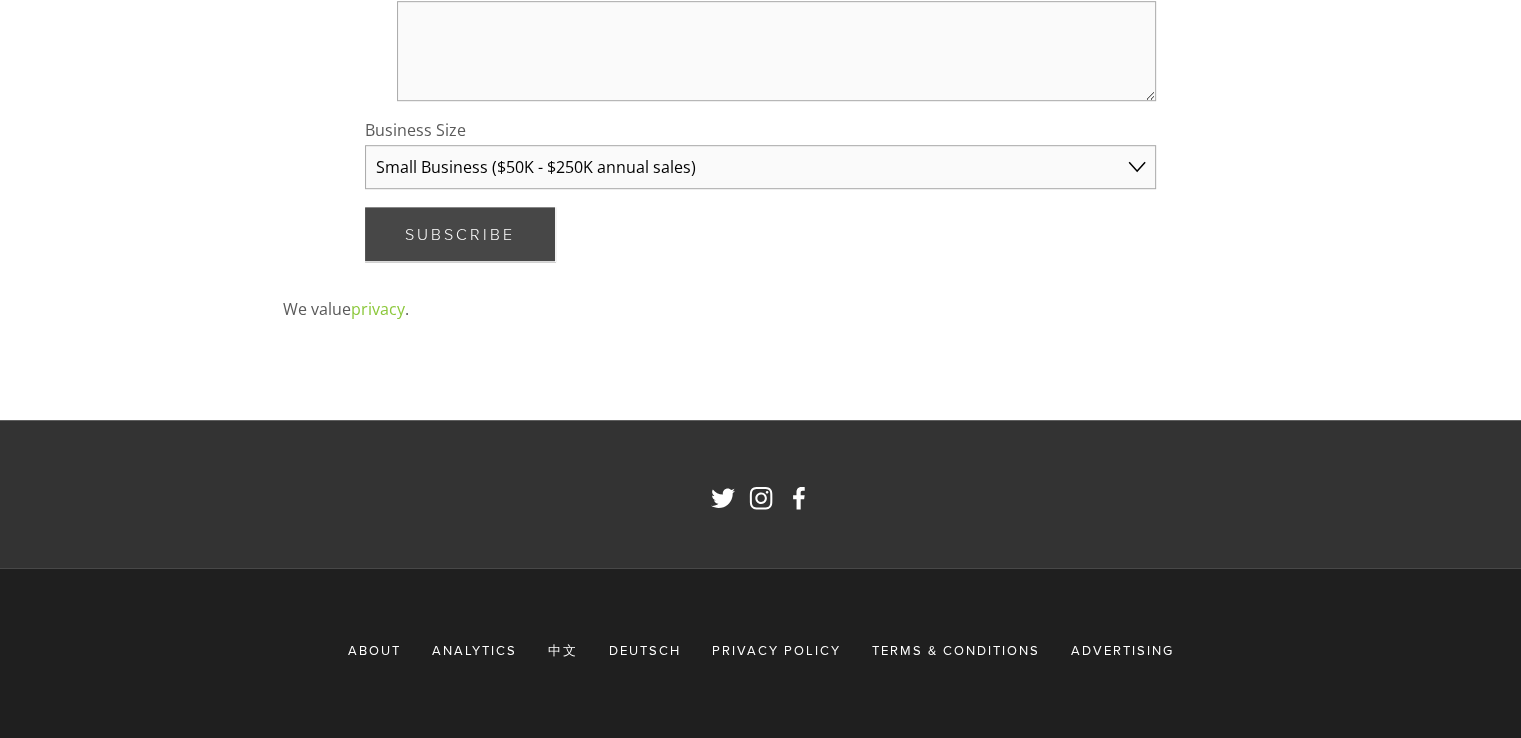 click on "Subscribe Subscribe" at bounding box center (460, 234) 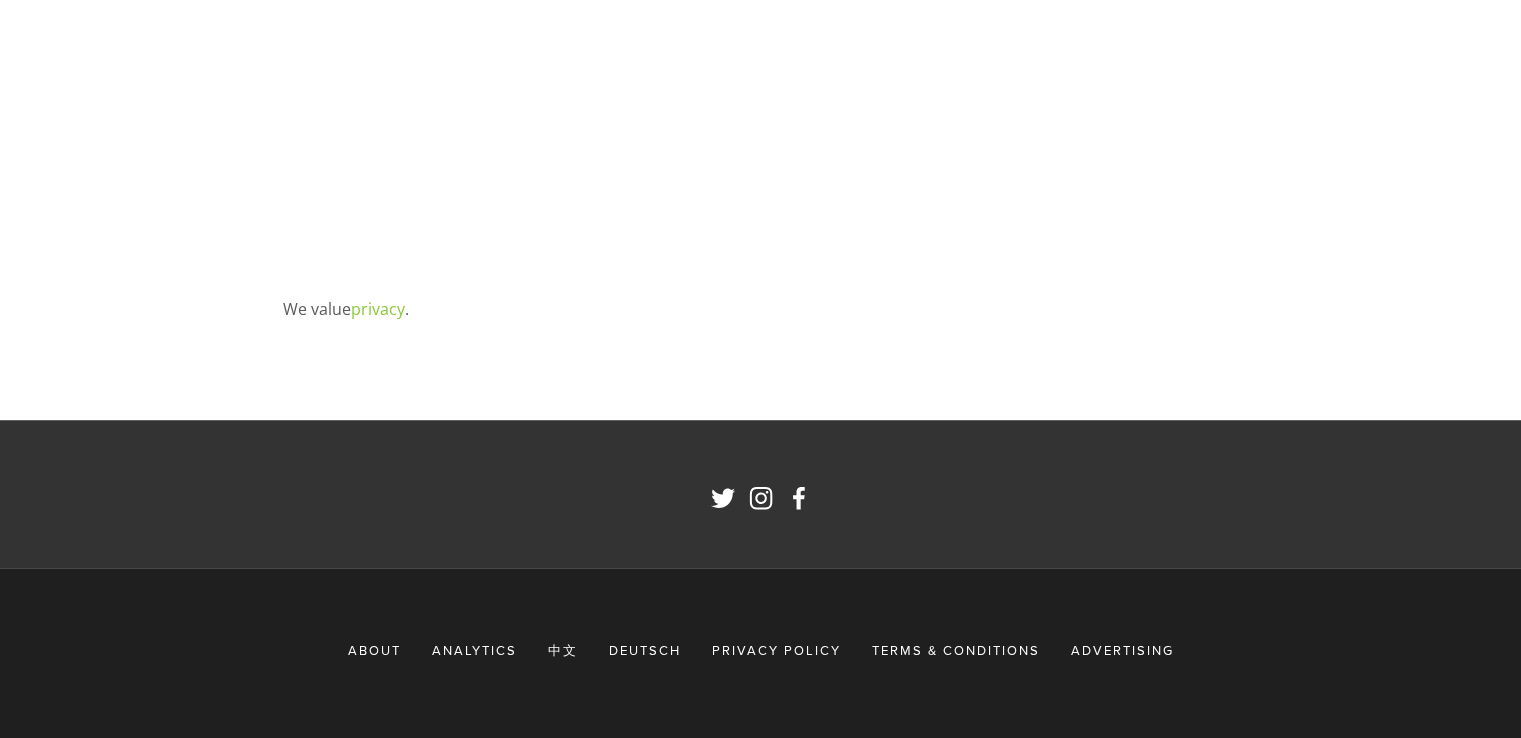 scroll, scrollTop: 14, scrollLeft: 0, axis: vertical 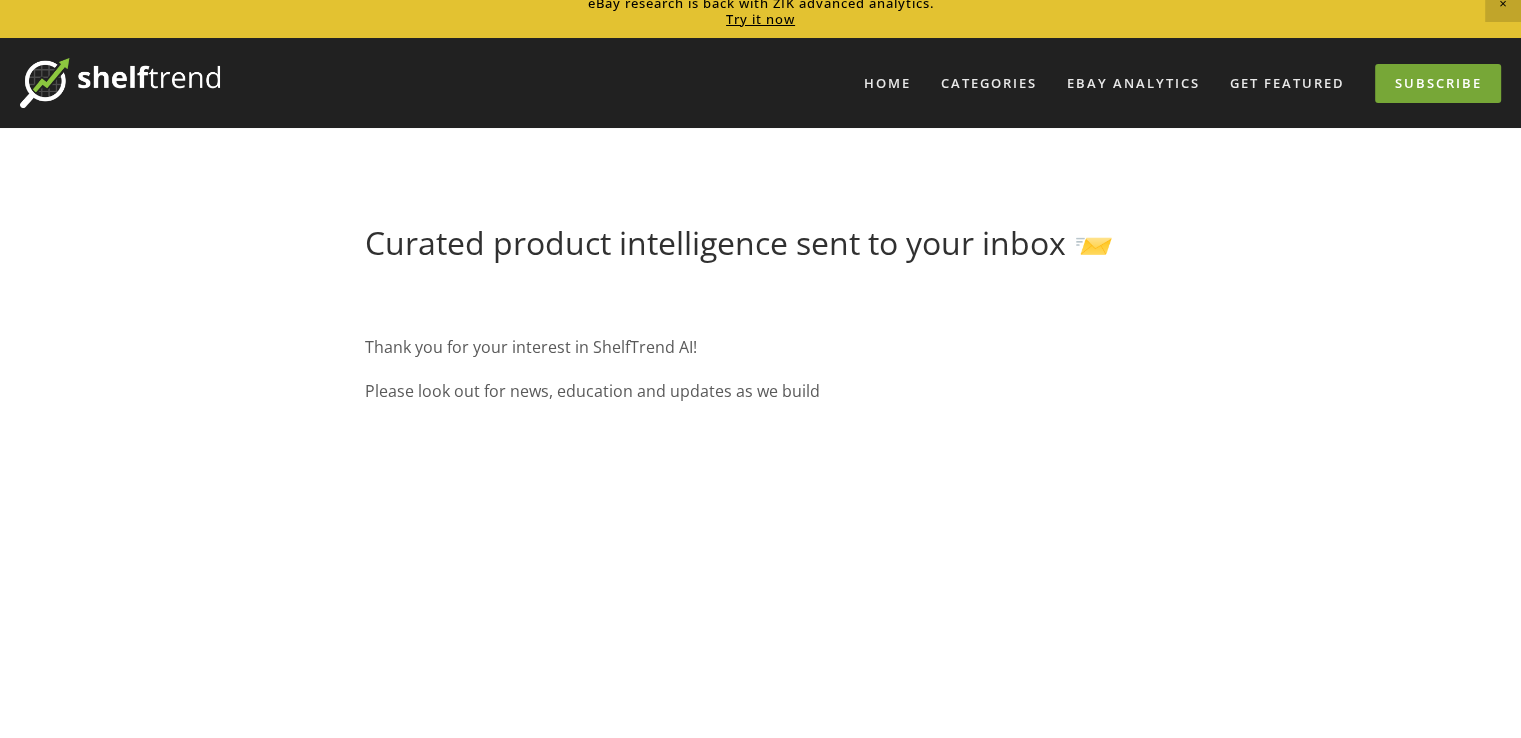 click on "Subscribe" at bounding box center (1438, 83) 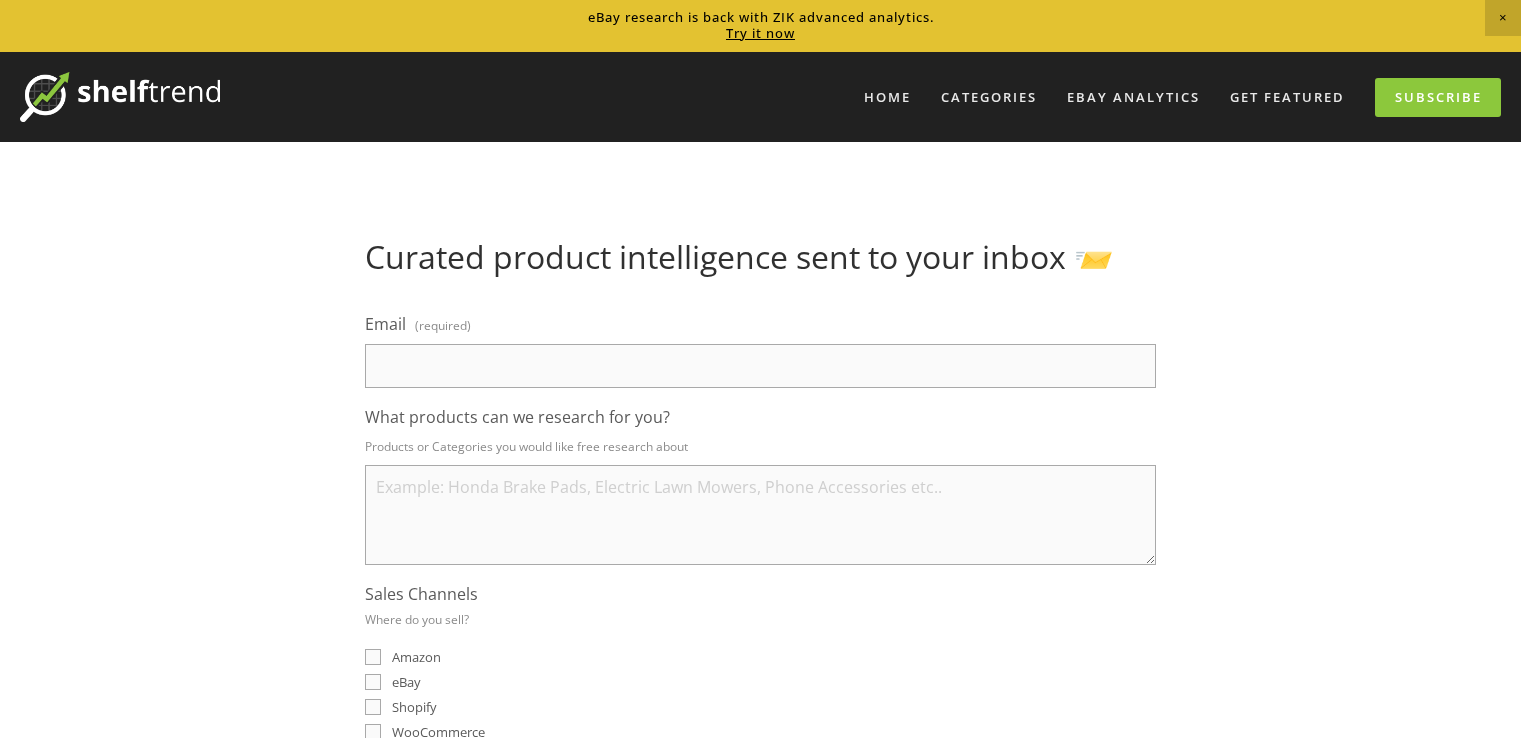 scroll, scrollTop: 0, scrollLeft: 0, axis: both 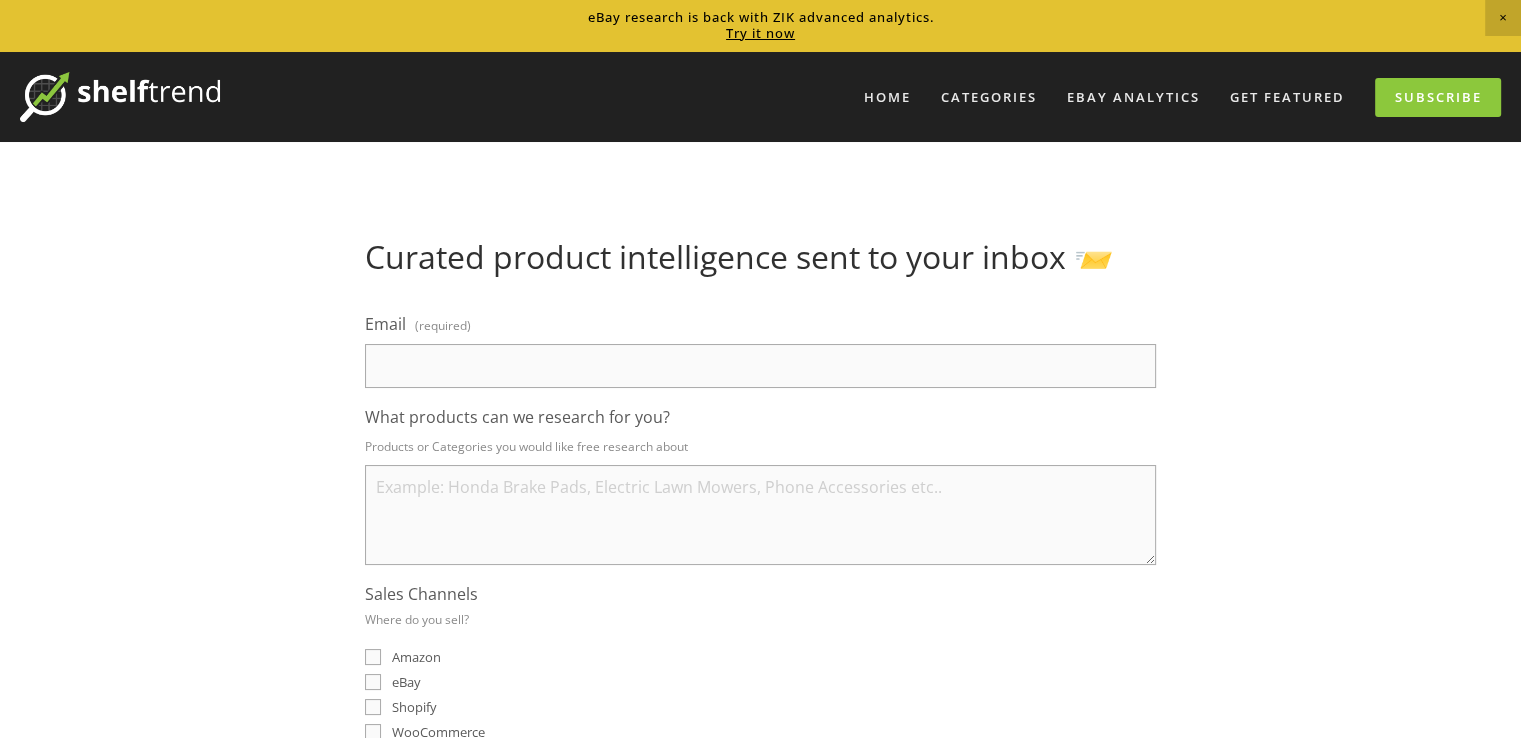 paste on "[USERNAME]@[DOMAIN].xyz" 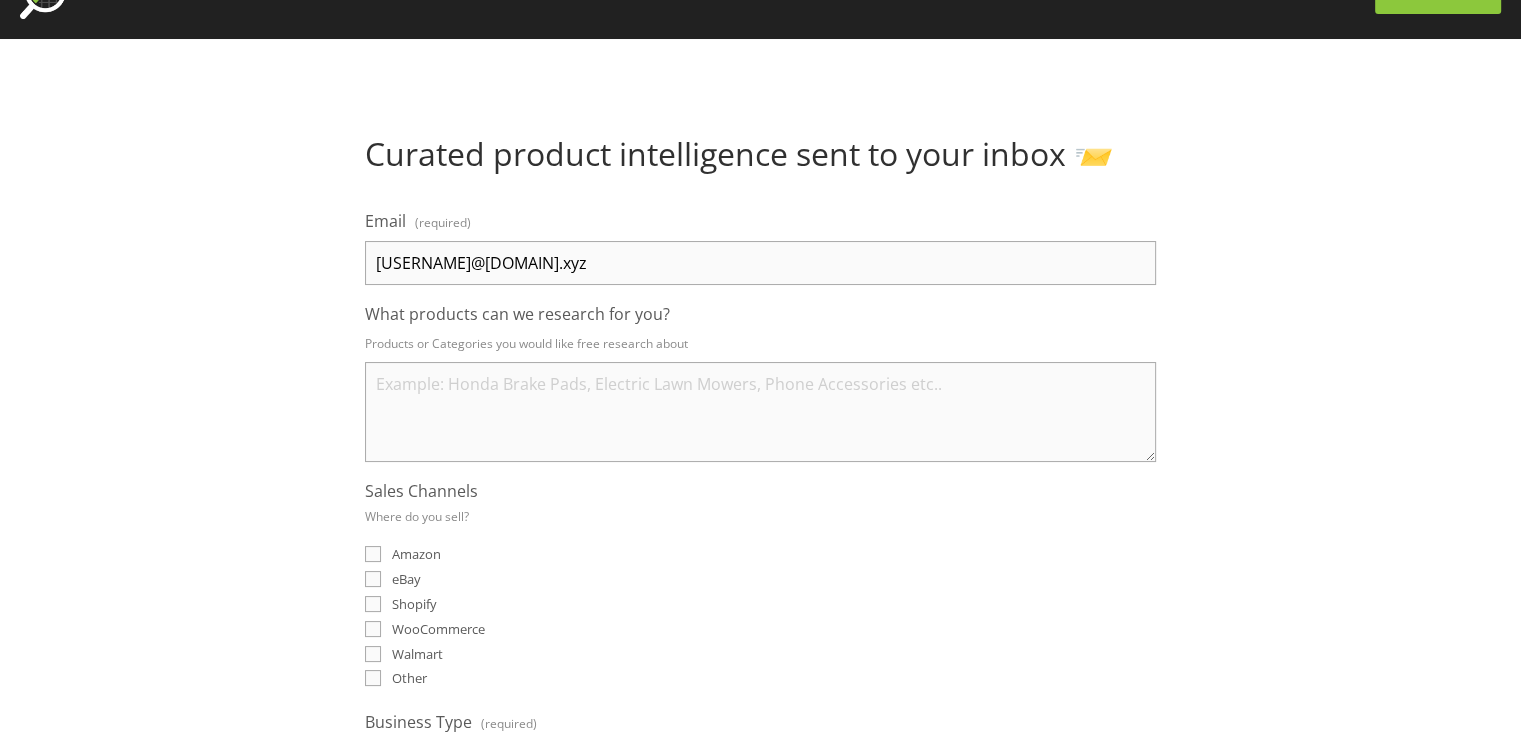 scroll, scrollTop: 200, scrollLeft: 0, axis: vertical 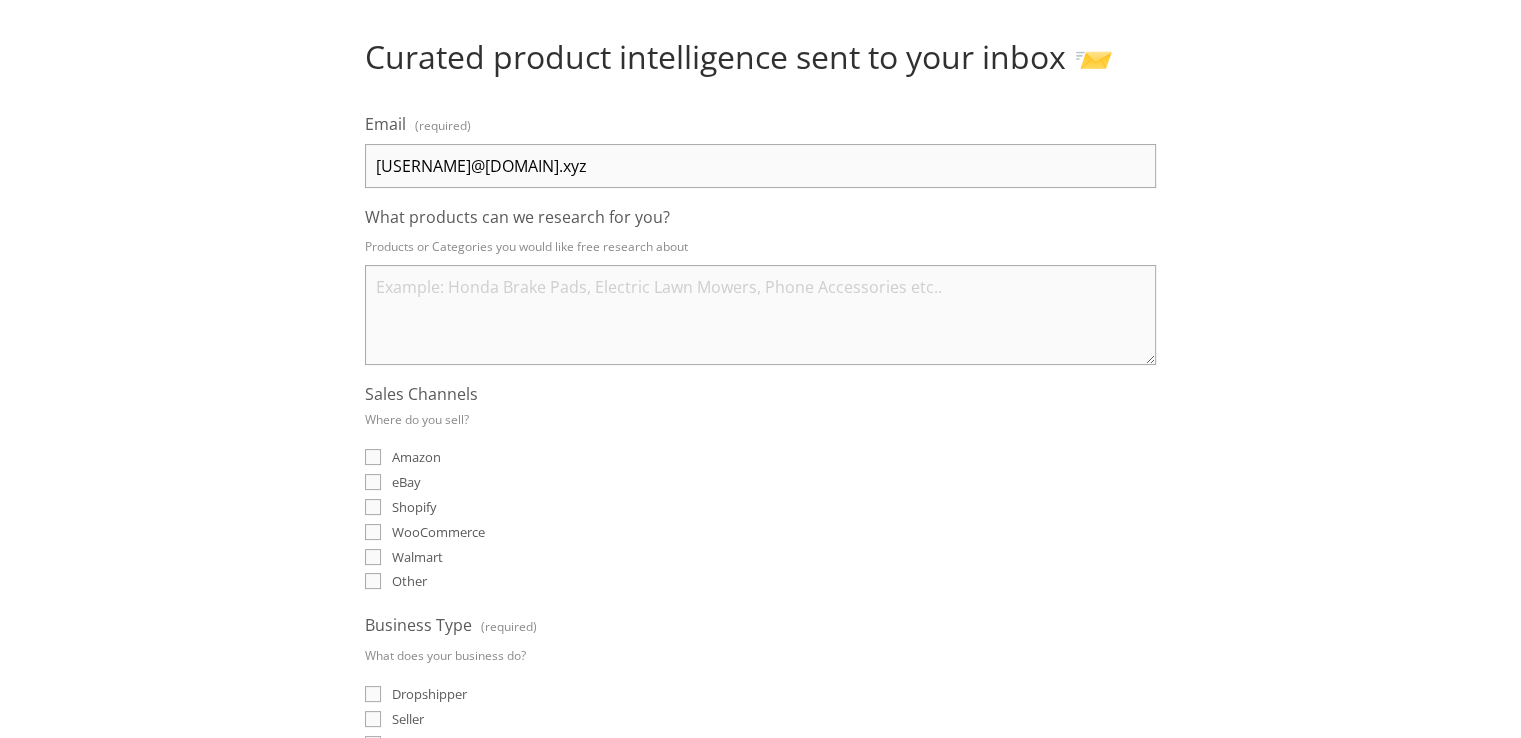type on "awws64915@ateroxy.xyz" 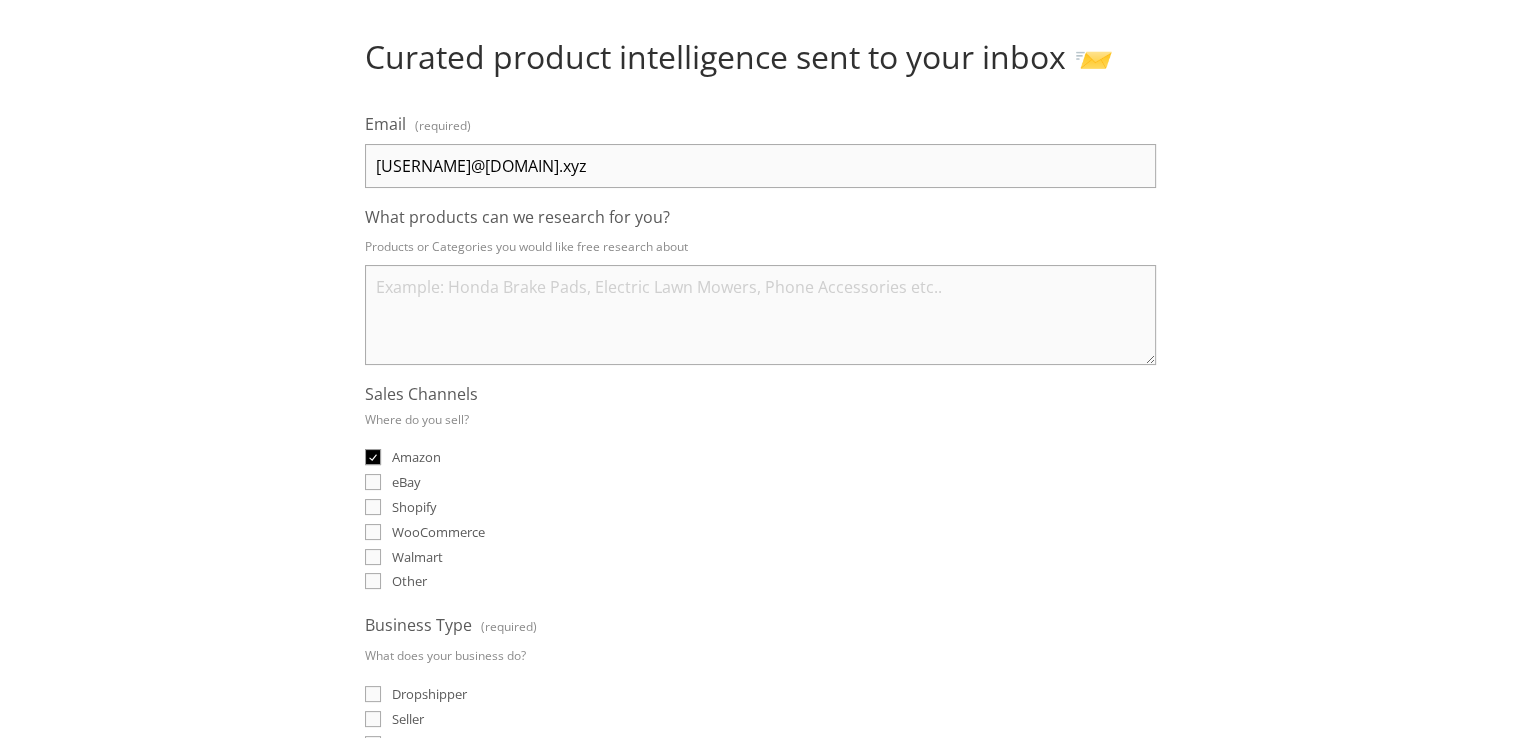 checkbox on "true" 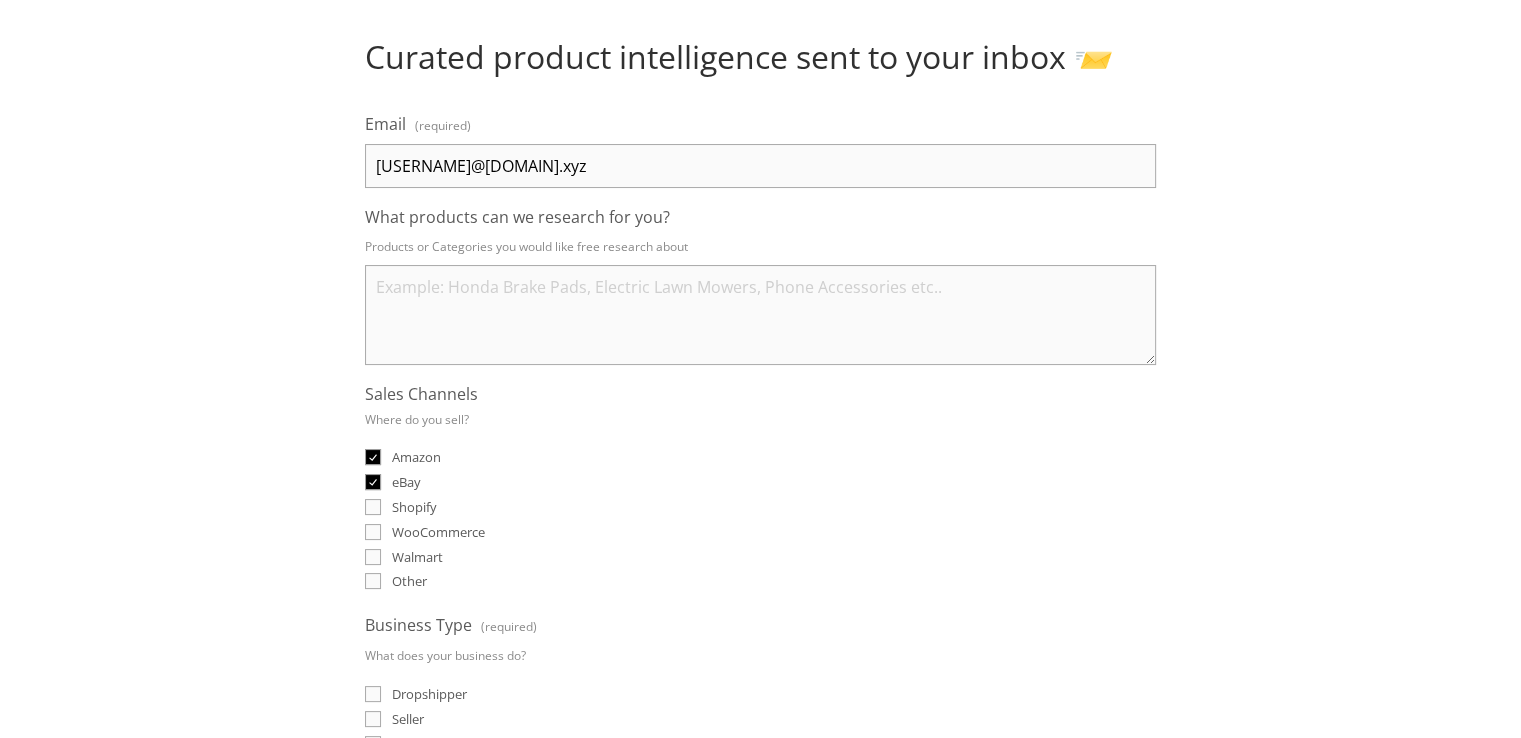checkbox on "true" 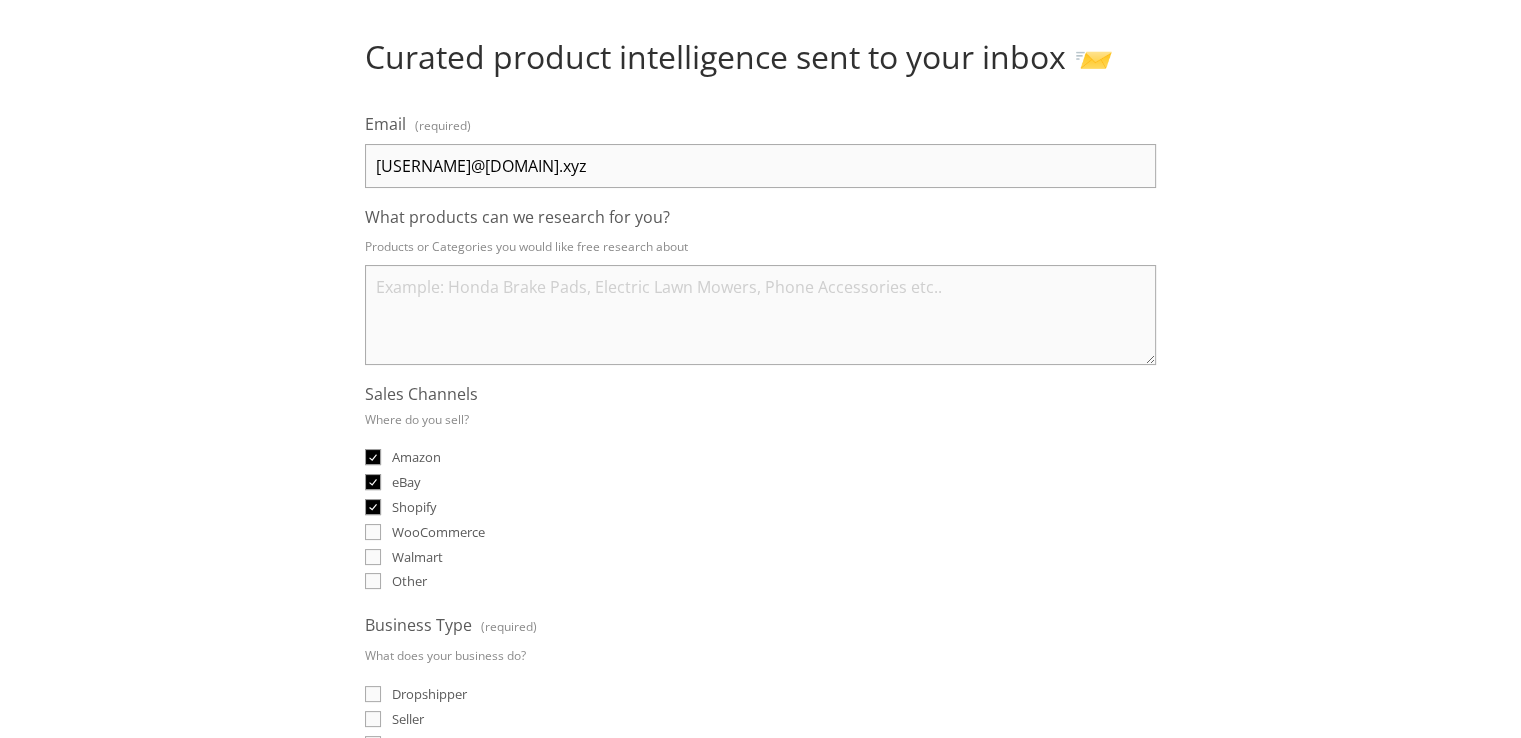 checkbox on "true" 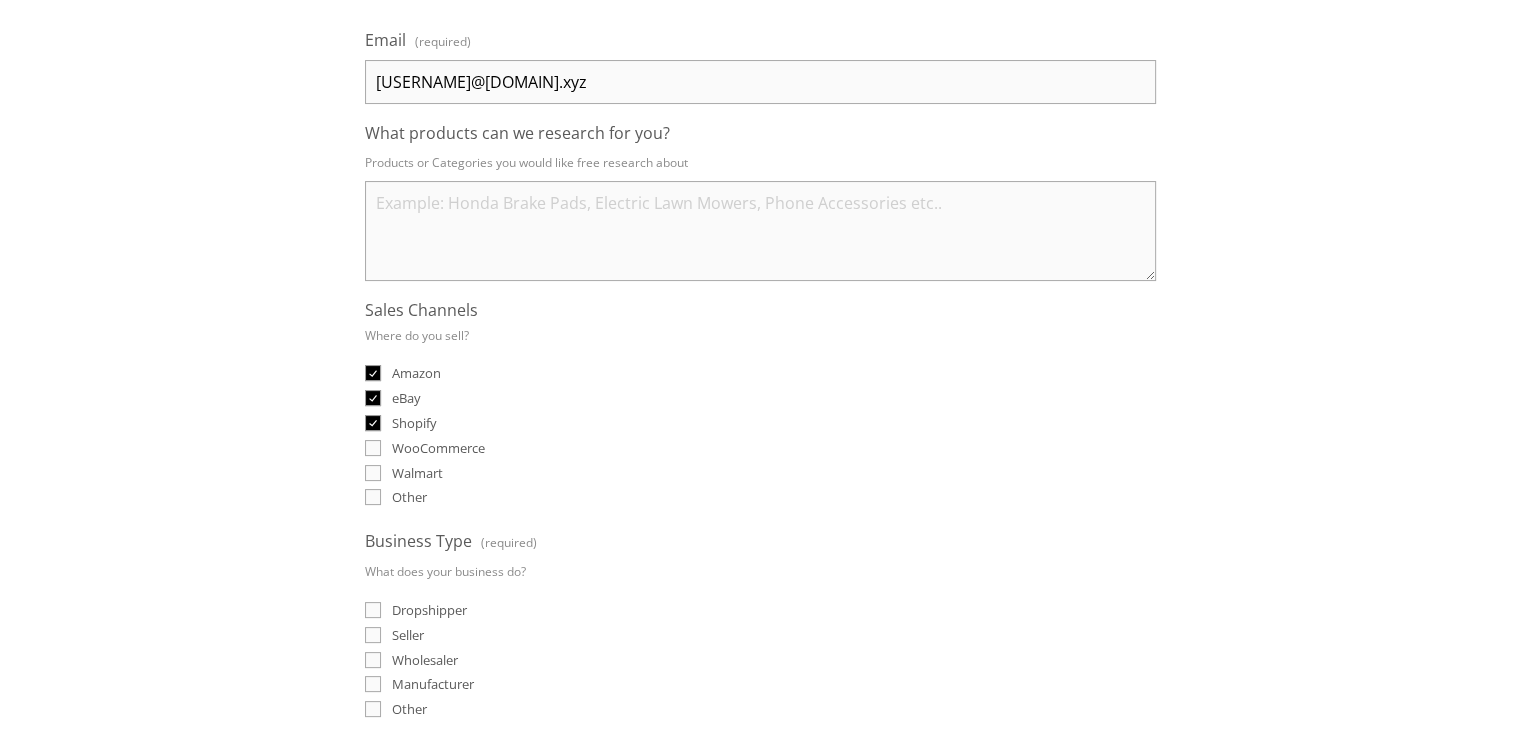 scroll, scrollTop: 400, scrollLeft: 0, axis: vertical 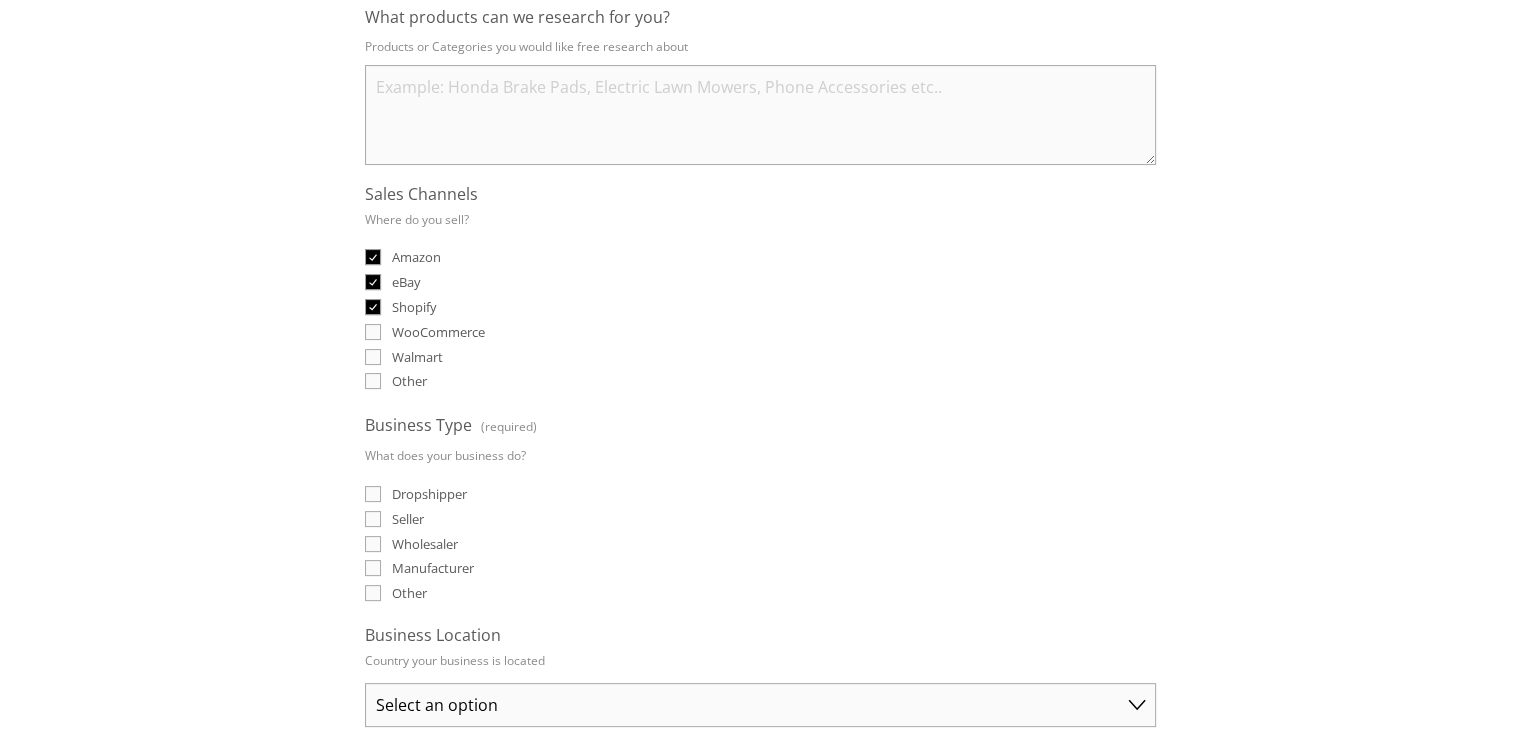 click on "Seller" at bounding box center [408, 519] 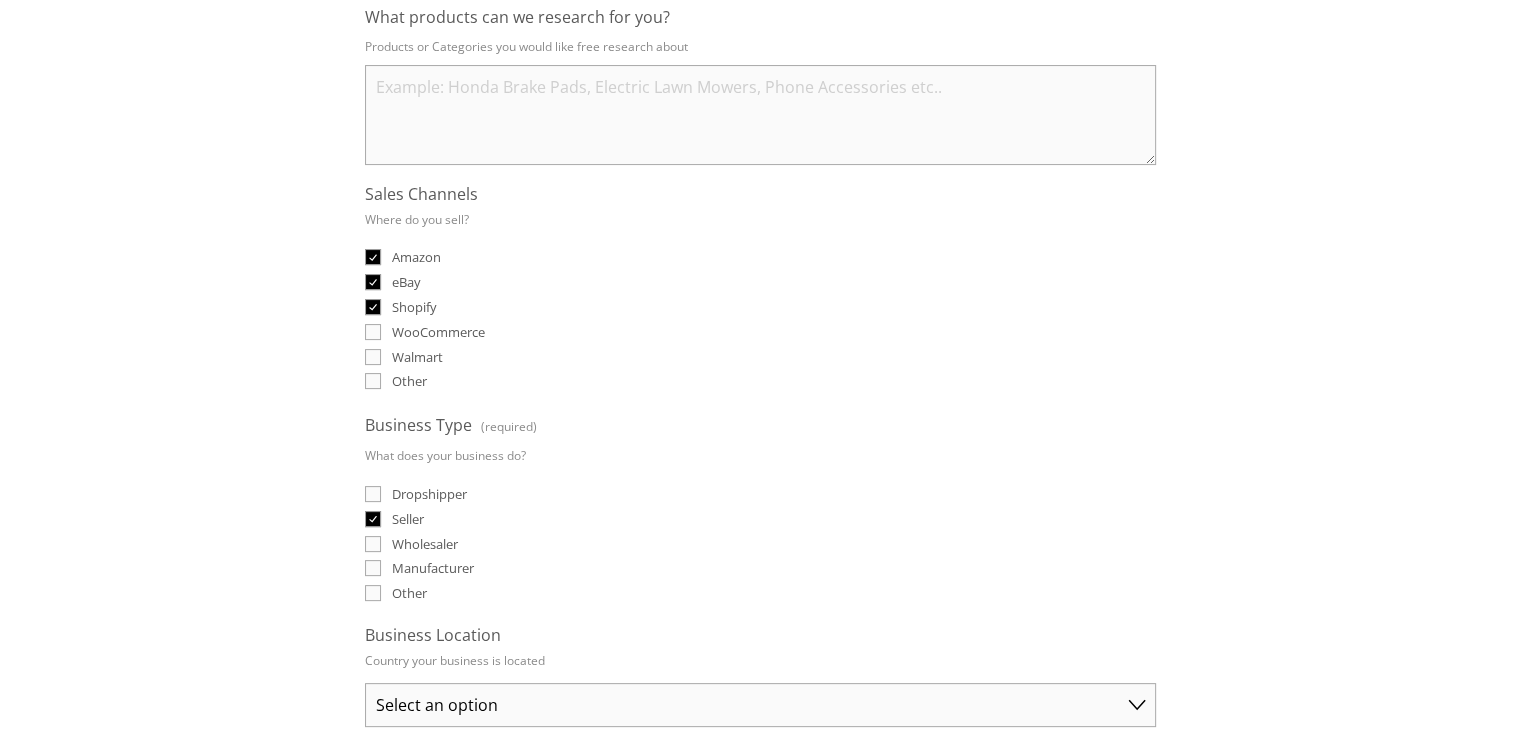 checkbox on "true" 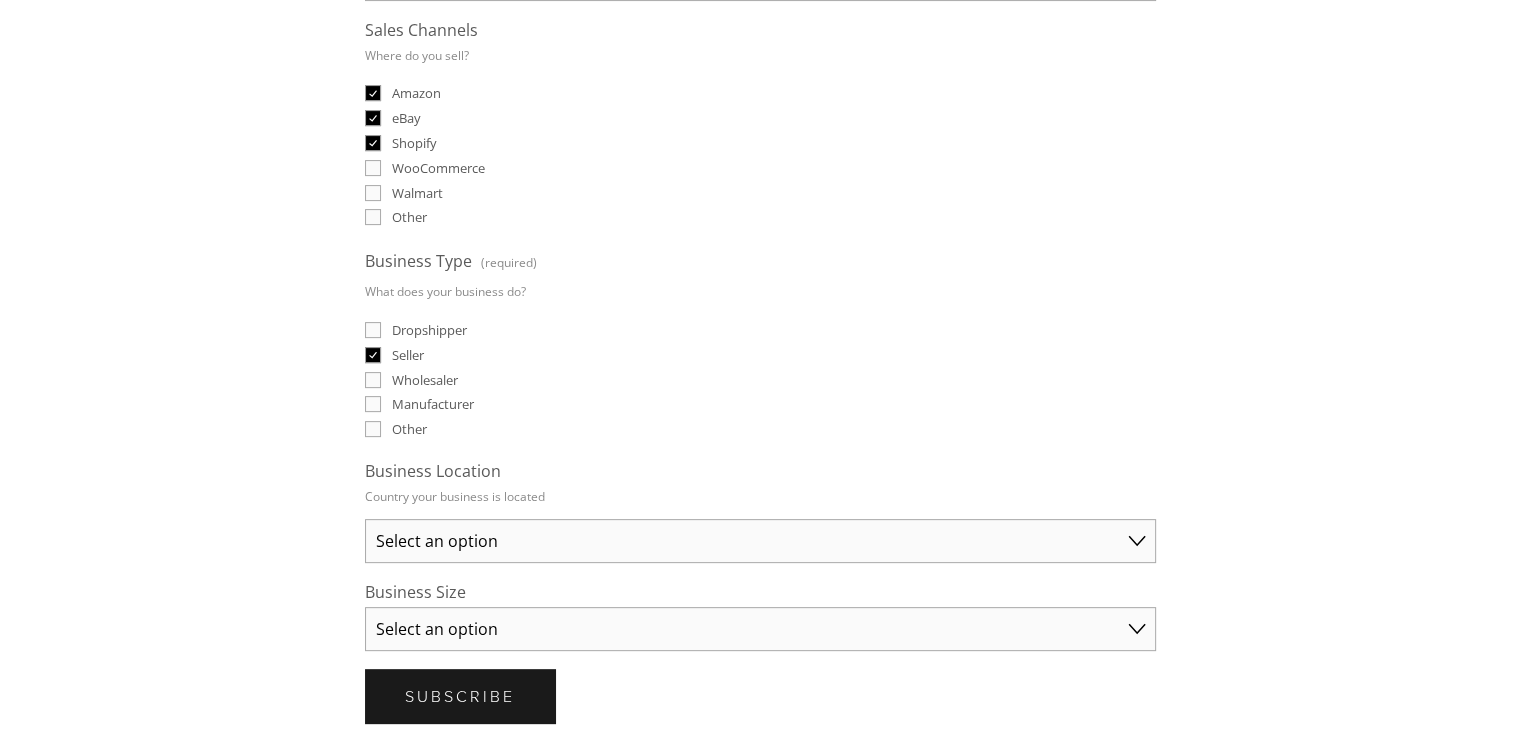 scroll, scrollTop: 600, scrollLeft: 0, axis: vertical 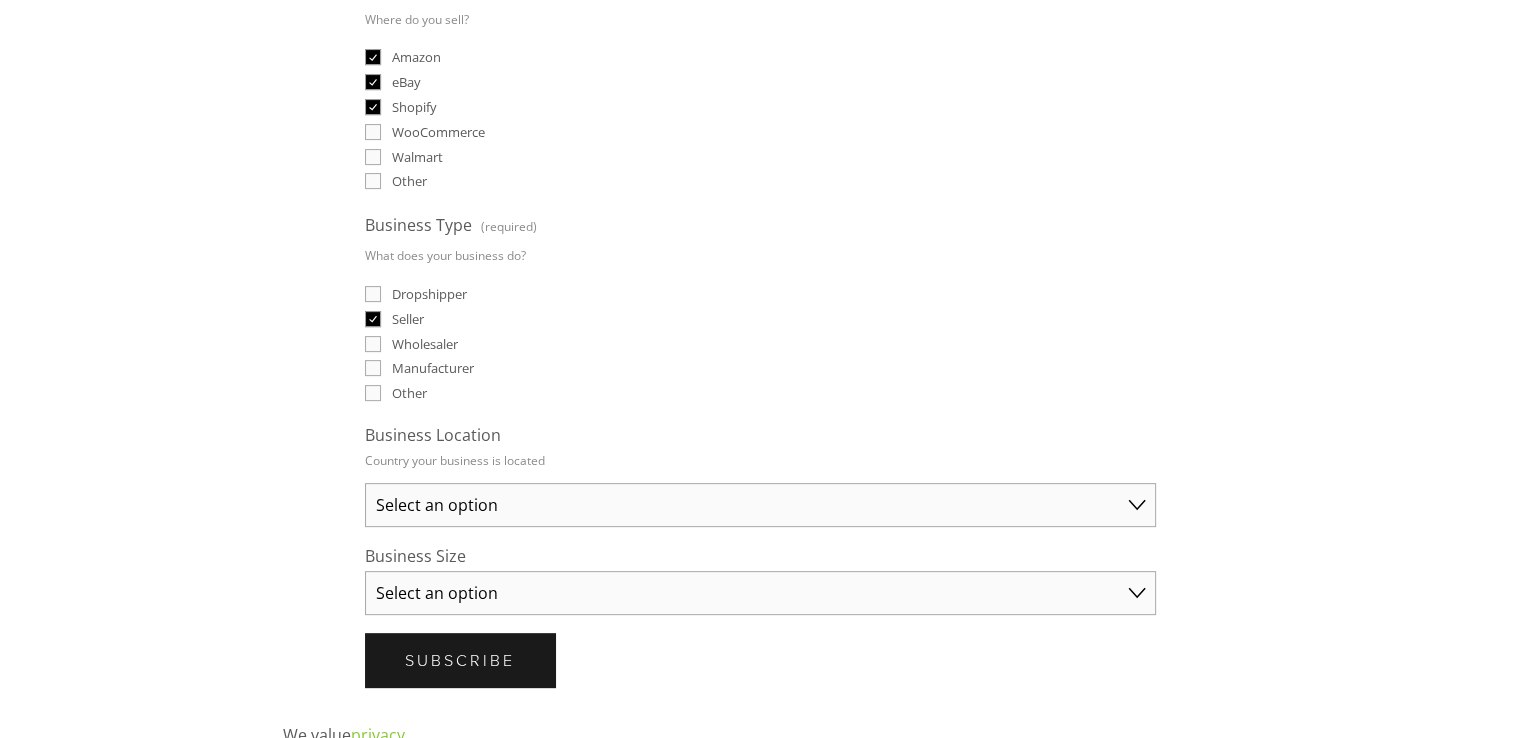 click on "eBay research is back with ZIK advanced analytics.  Try it now
Home
Categories
Auto Parts
Electronics
Fashion
Home & Garden" at bounding box center (760, 291) 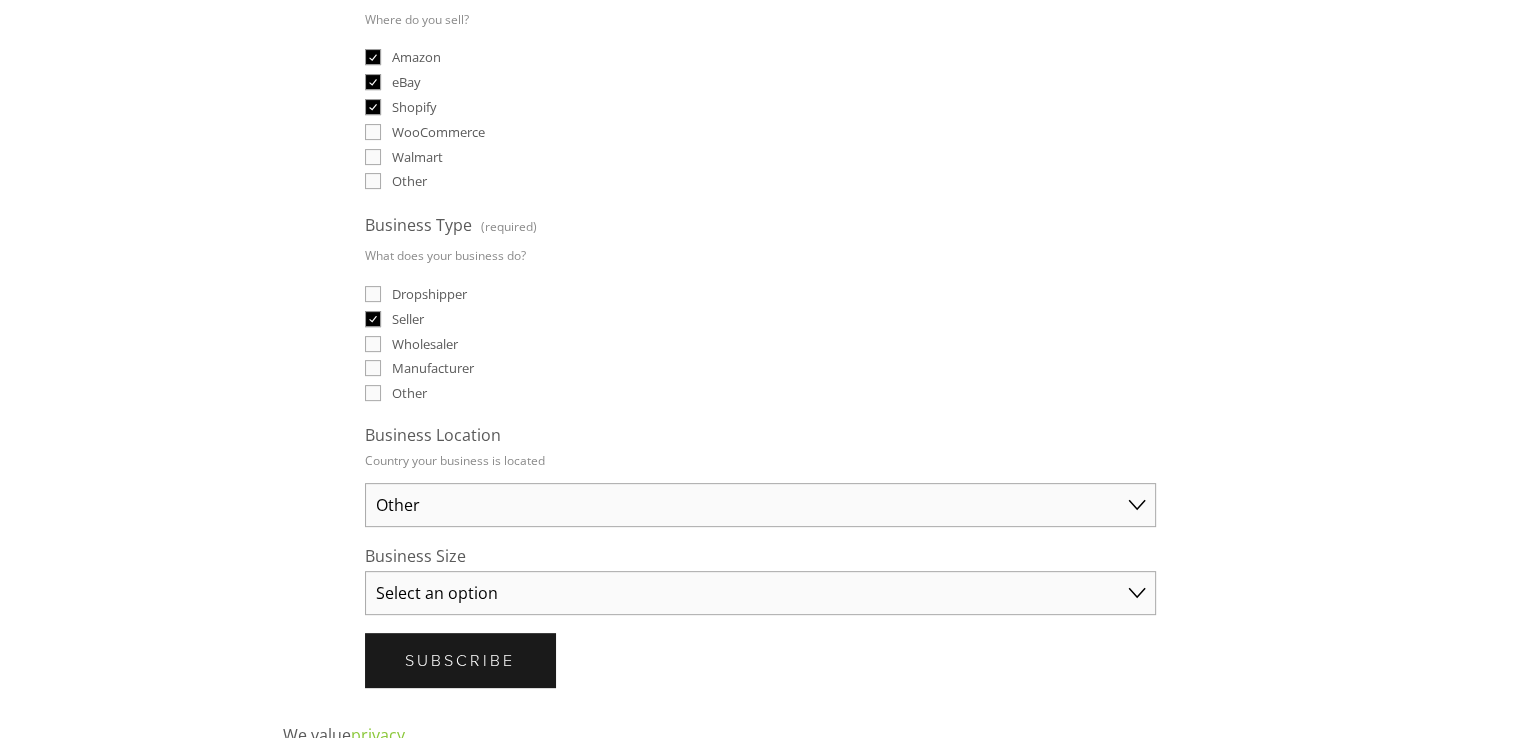click on "Select an option Australia United States United Kingdom China Japan Germany Canada Other" at bounding box center [760, 505] 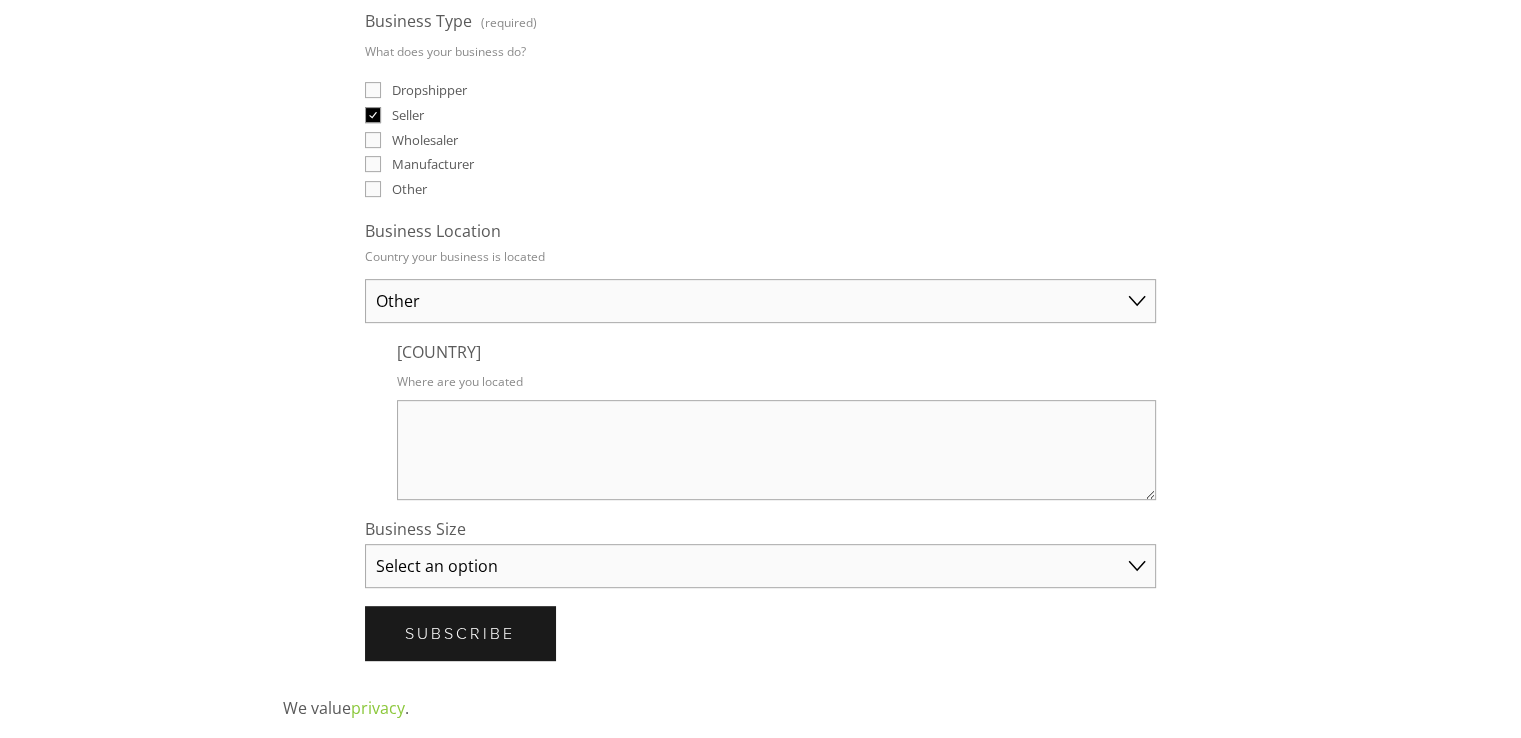 scroll, scrollTop: 900, scrollLeft: 0, axis: vertical 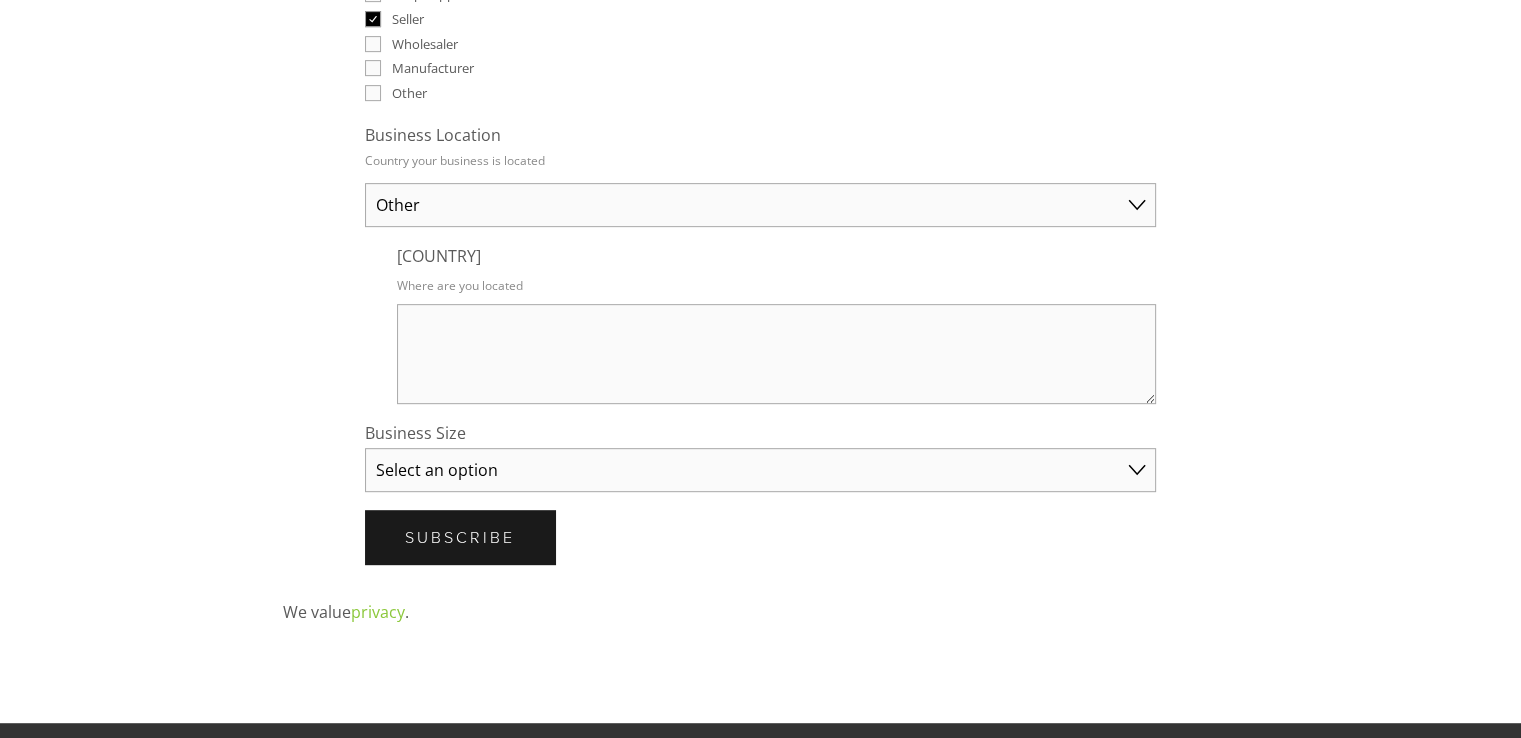 click on "Select an option Solo Merchant (under $50K annual sales) Small Business ($50K - $250K annual sales) Established Business (Over $250K annual sales)" at bounding box center (760, 470) 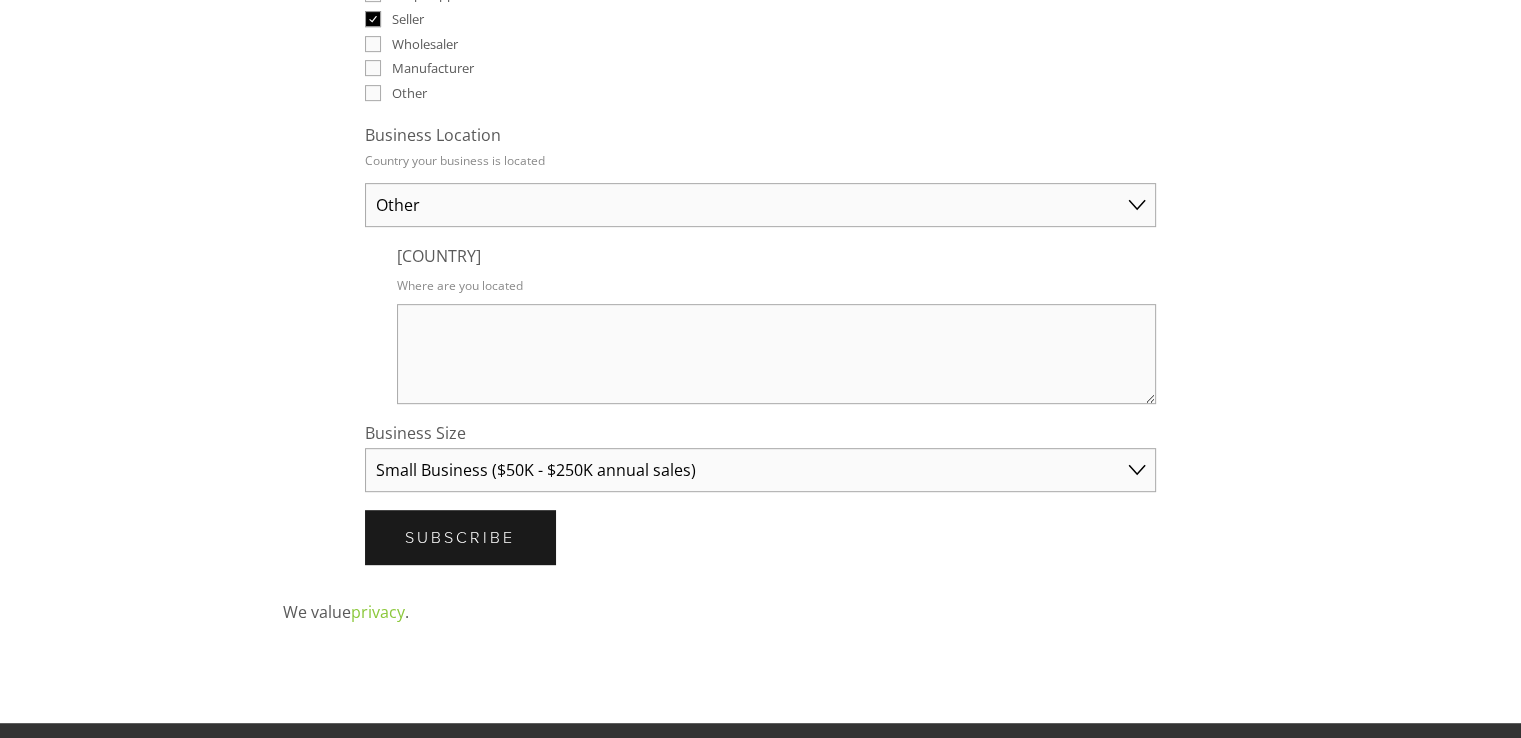click on "Select an option Solo Merchant (under $50K annual sales) Small Business ($50K - $250K annual sales) Established Business (Over $250K annual sales)" at bounding box center [760, 470] 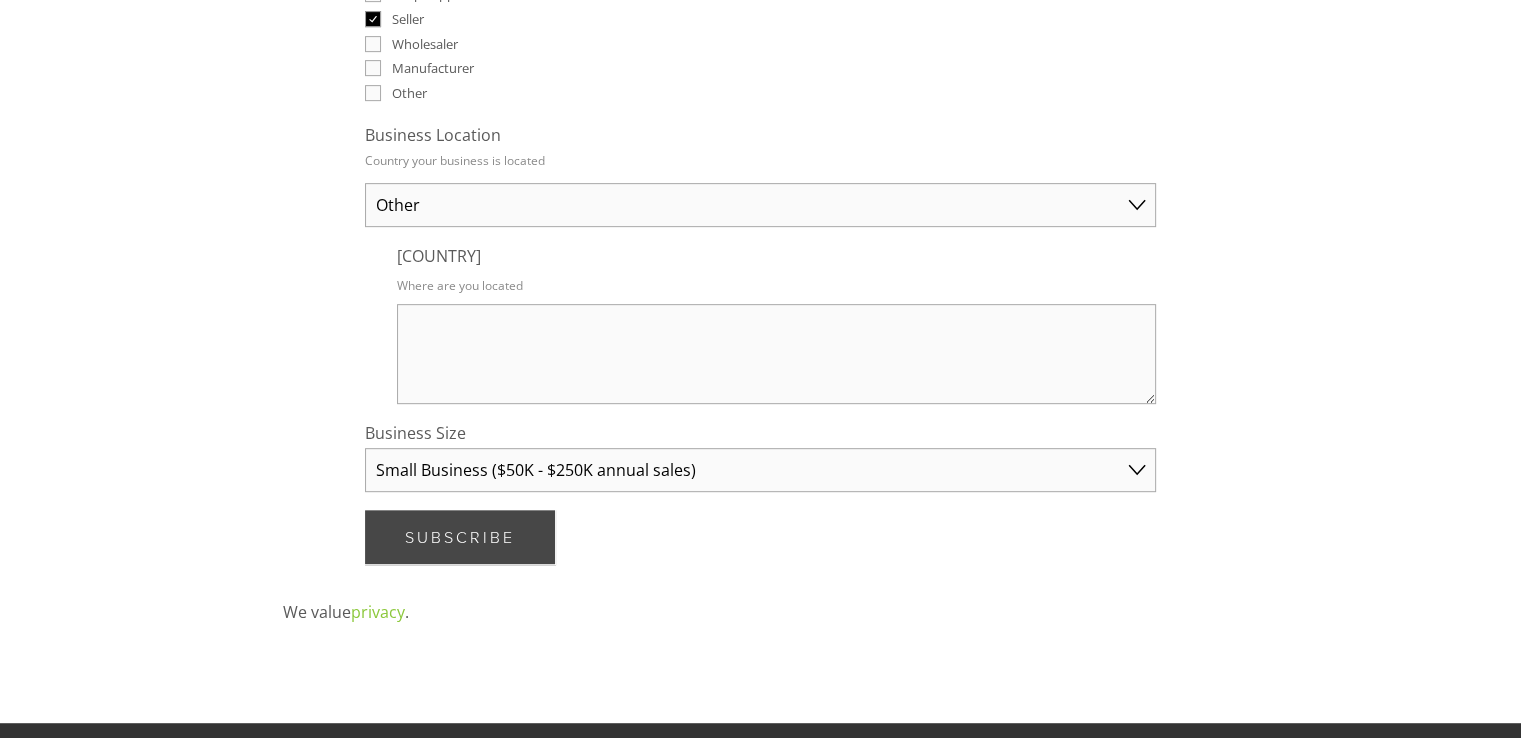 click on "Subscribe" at bounding box center (460, 537) 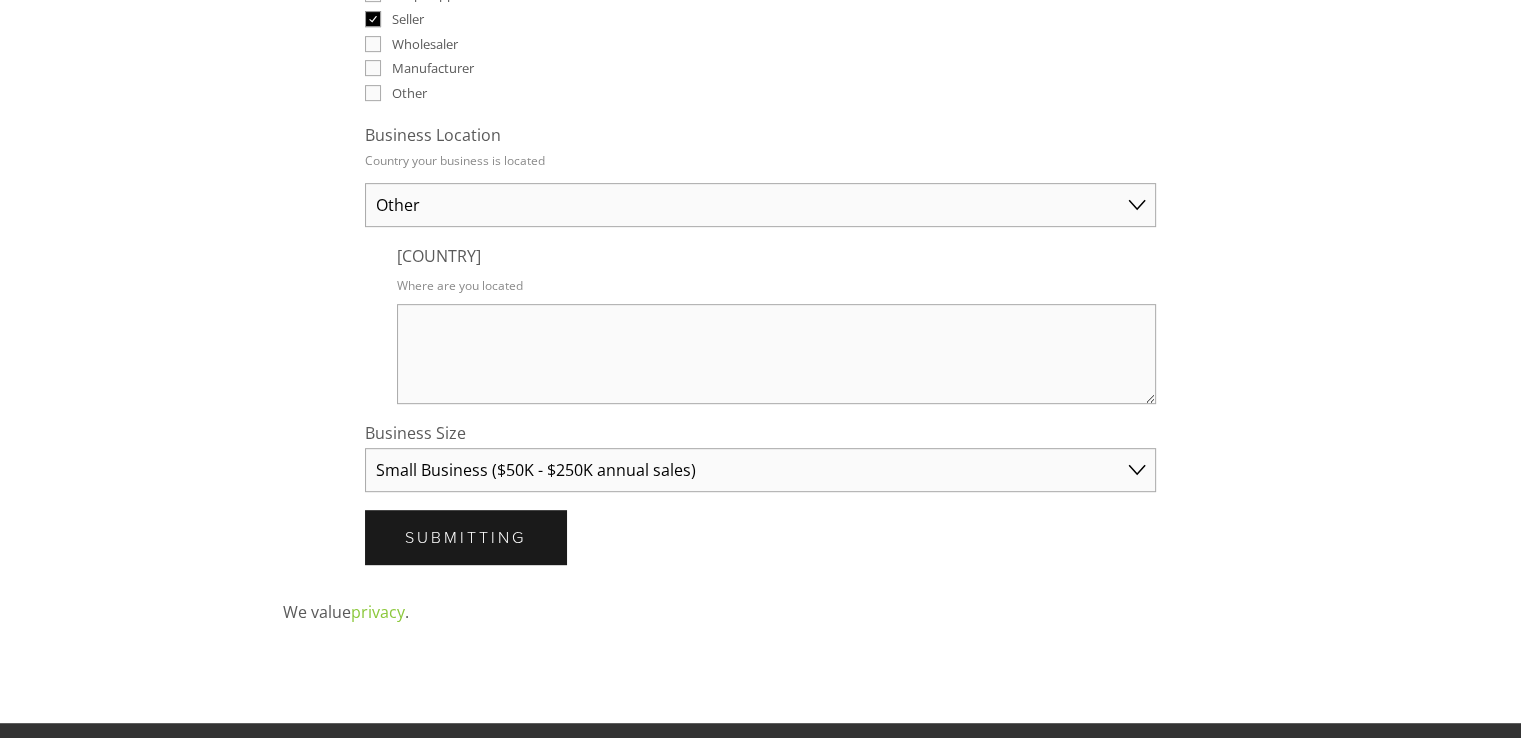 scroll, scrollTop: 14, scrollLeft: 0, axis: vertical 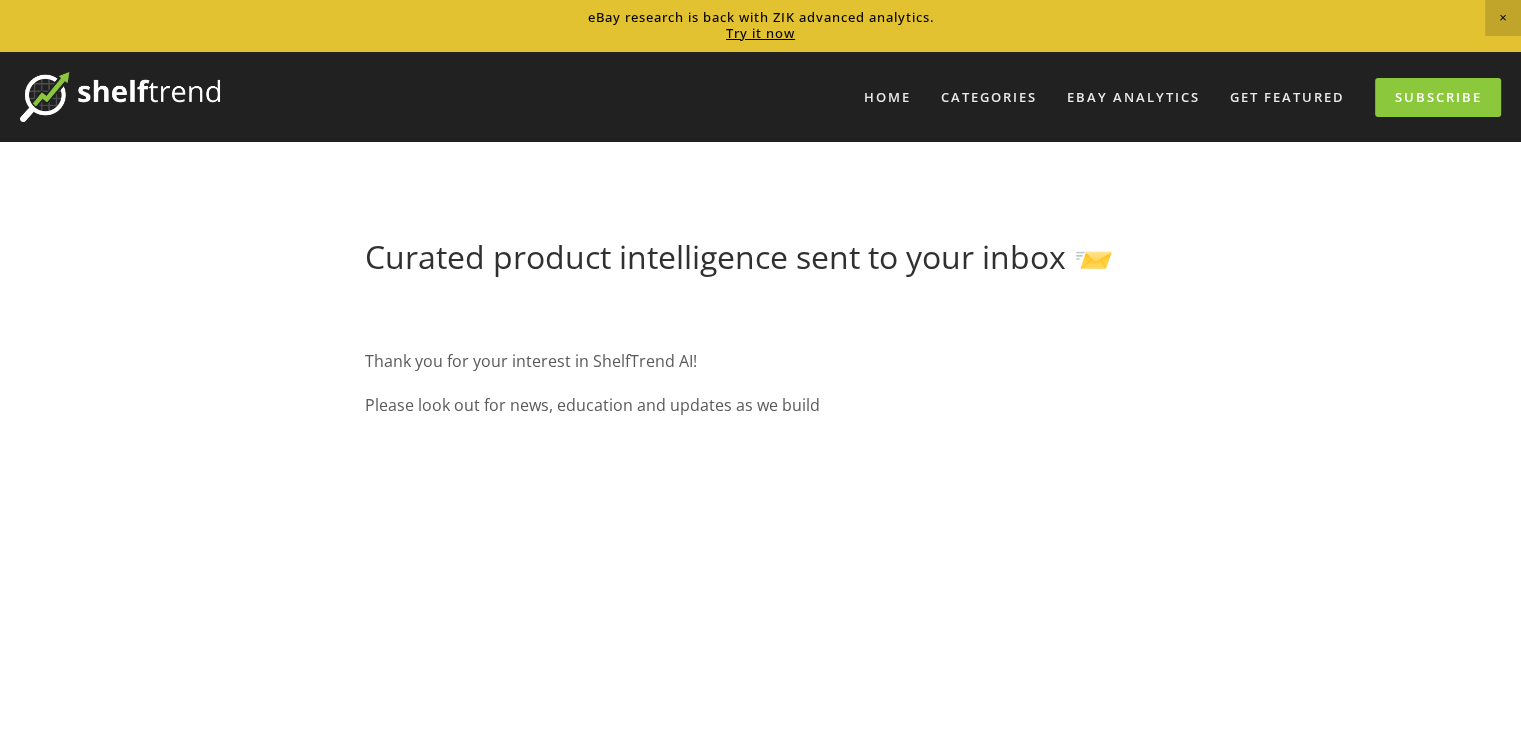 click on "Try it now" at bounding box center [760, 33] 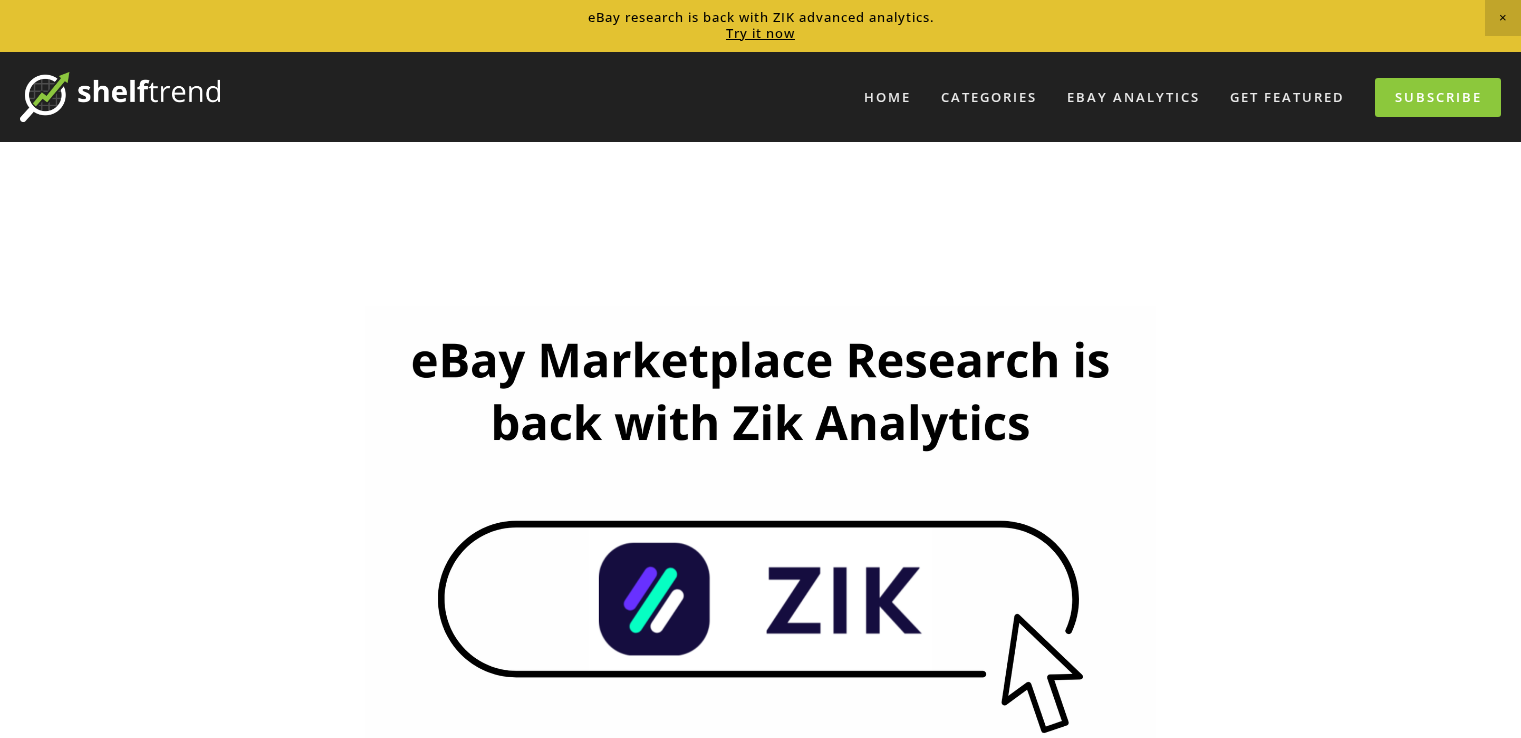 scroll, scrollTop: 0, scrollLeft: 0, axis: both 